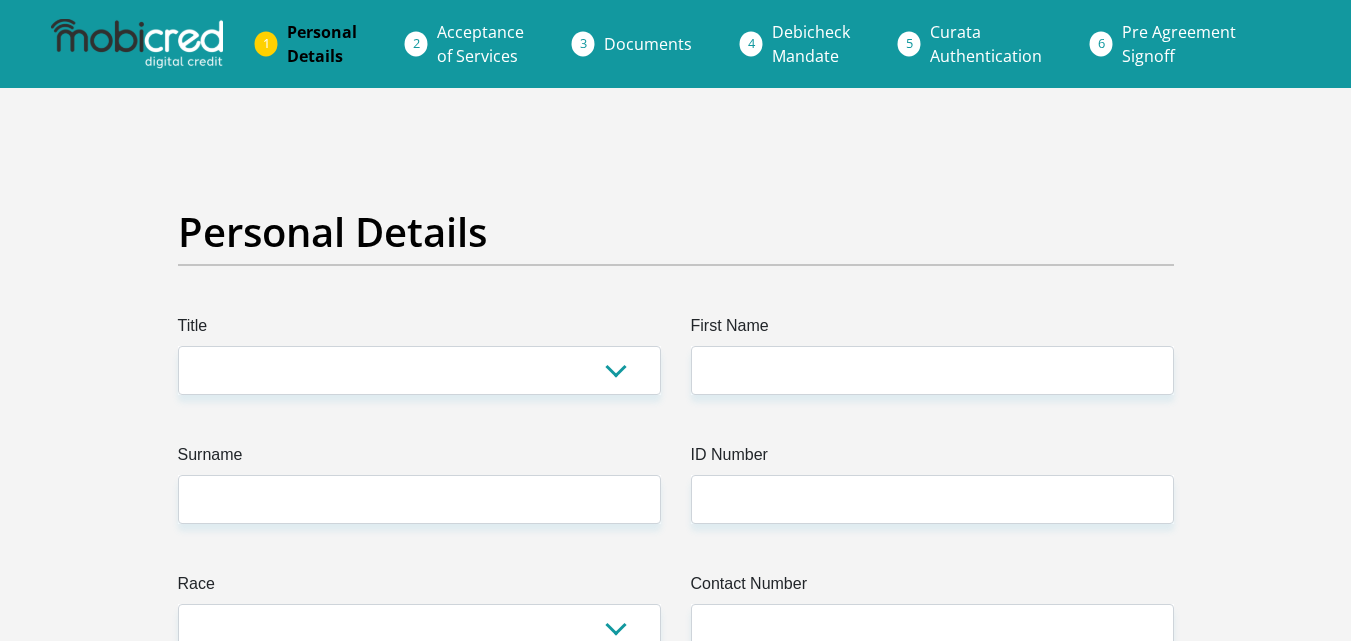 scroll, scrollTop: 0, scrollLeft: 0, axis: both 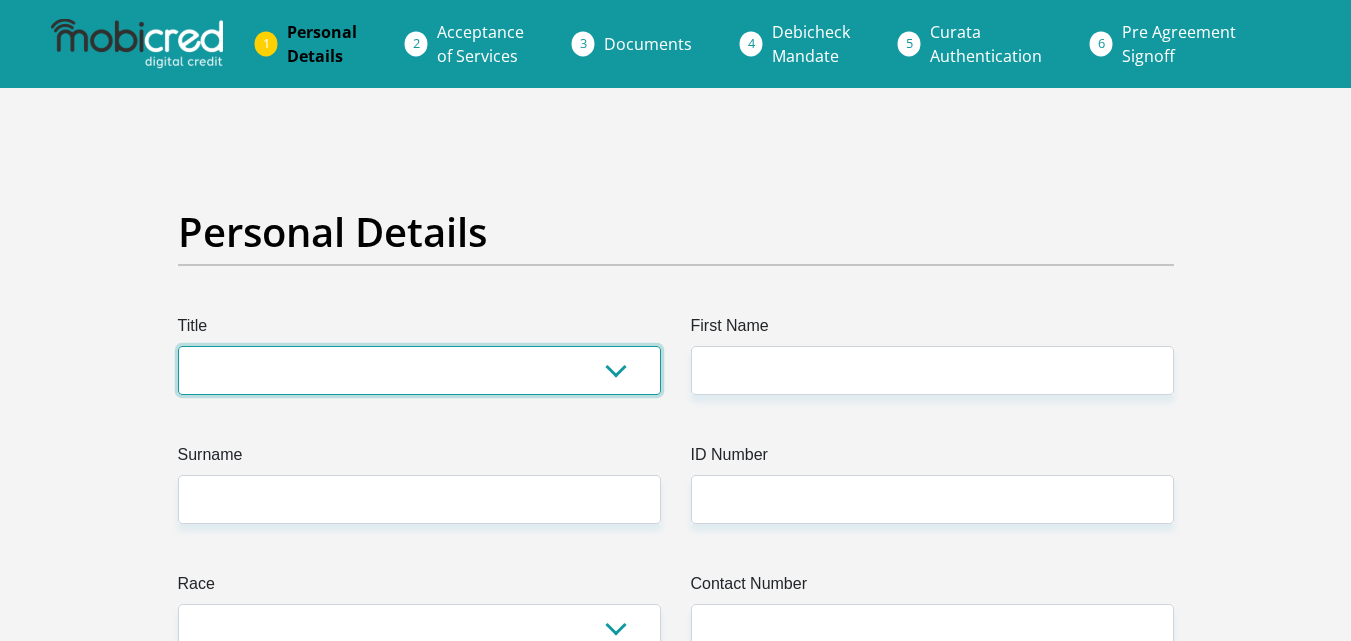 drag, startPoint x: 0, startPoint y: 0, endPoint x: 612, endPoint y: 374, distance: 717.2308 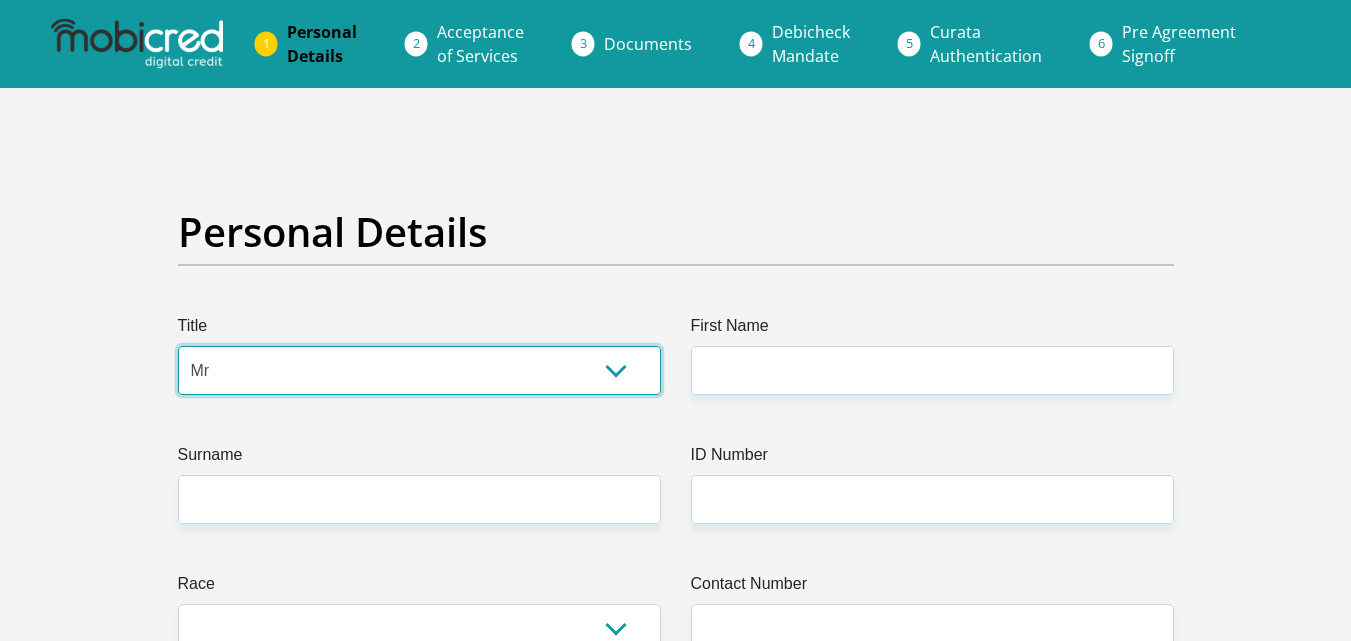 click on "Mr
Ms
Mrs
Dr
Other" at bounding box center (419, 370) 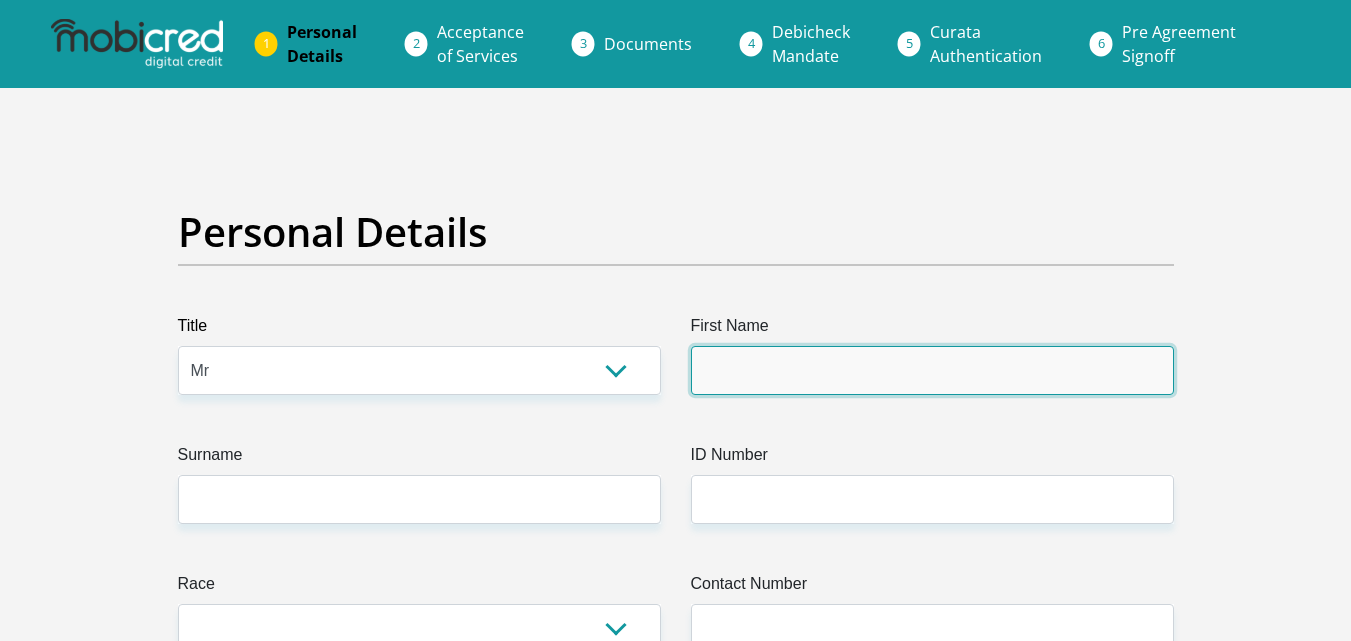 click on "First Name" at bounding box center (932, 370) 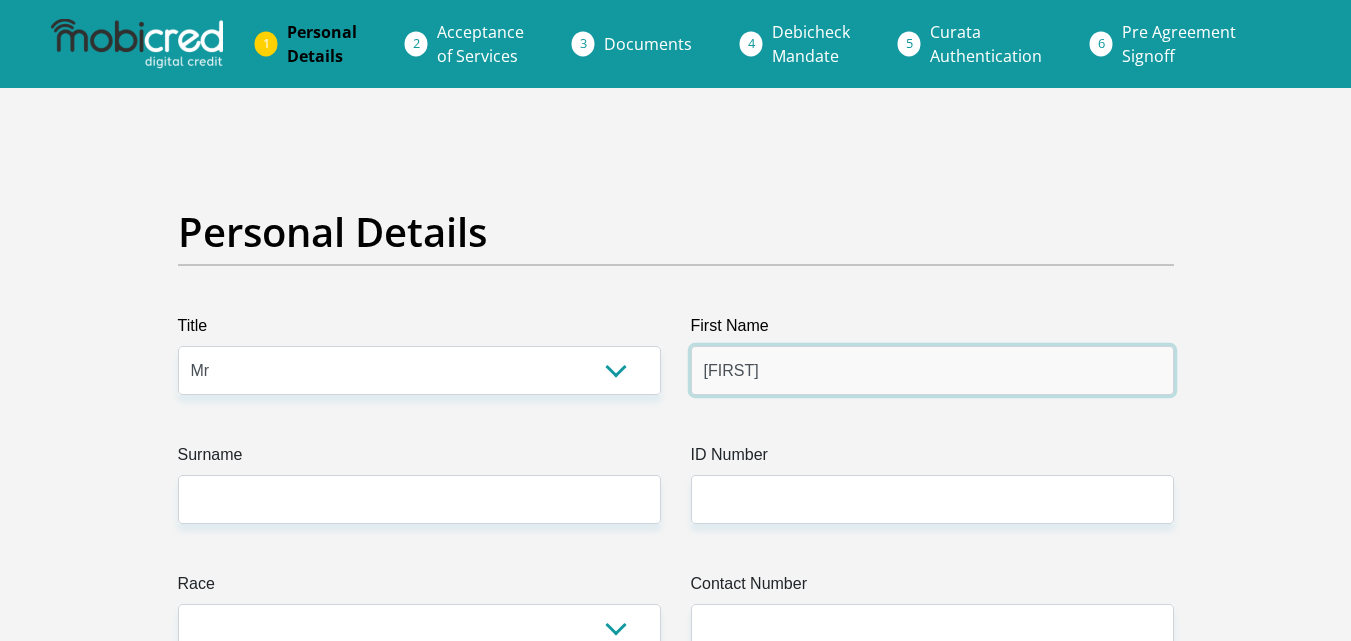 type on "[FIRST]" 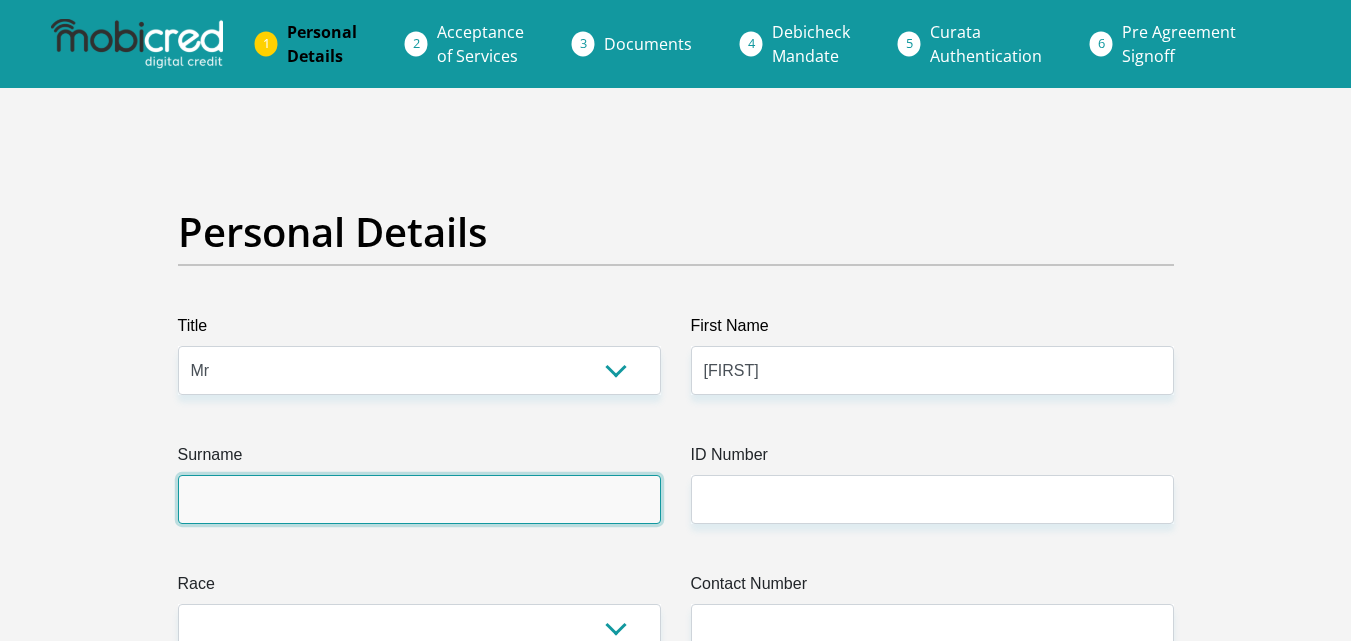 click on "Surname" at bounding box center (419, 499) 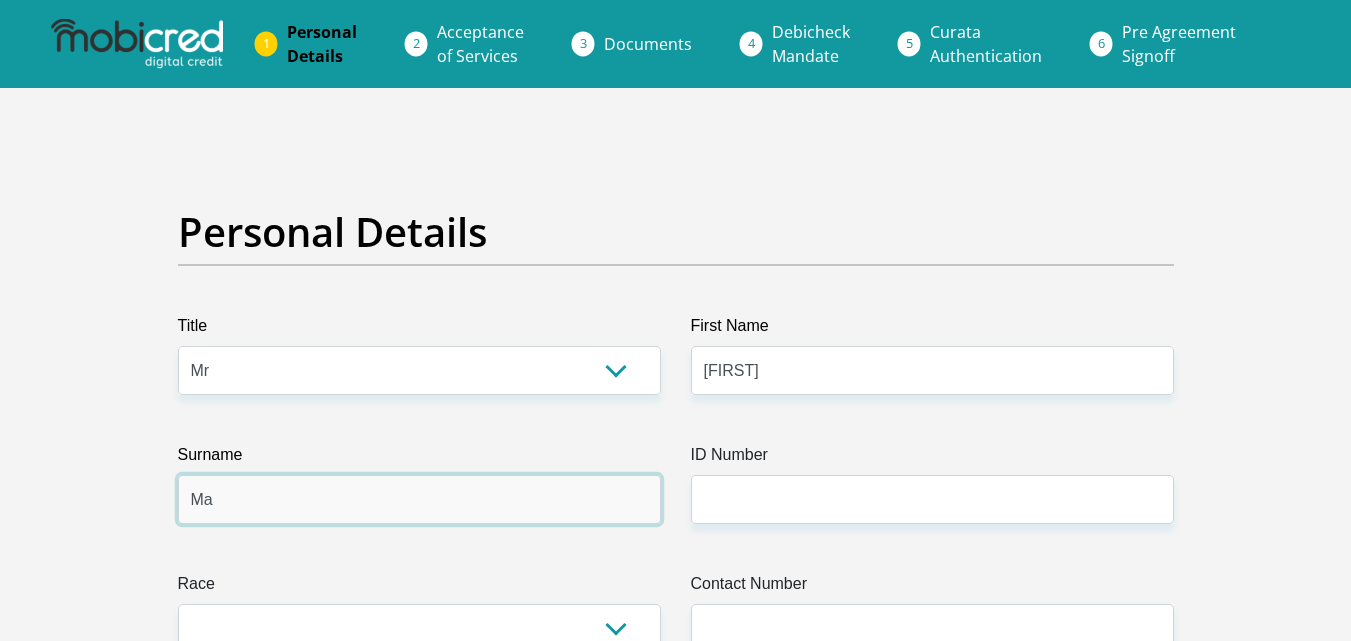 type on "[LAST]" 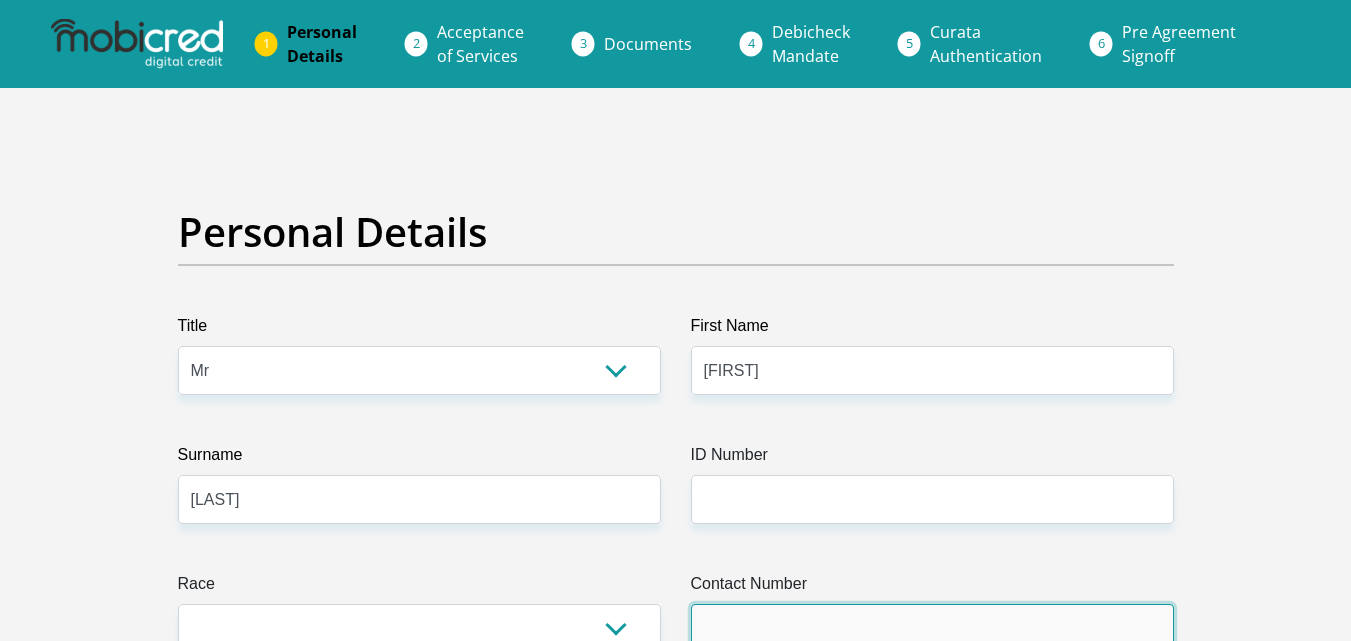 type on "[PHONE]" 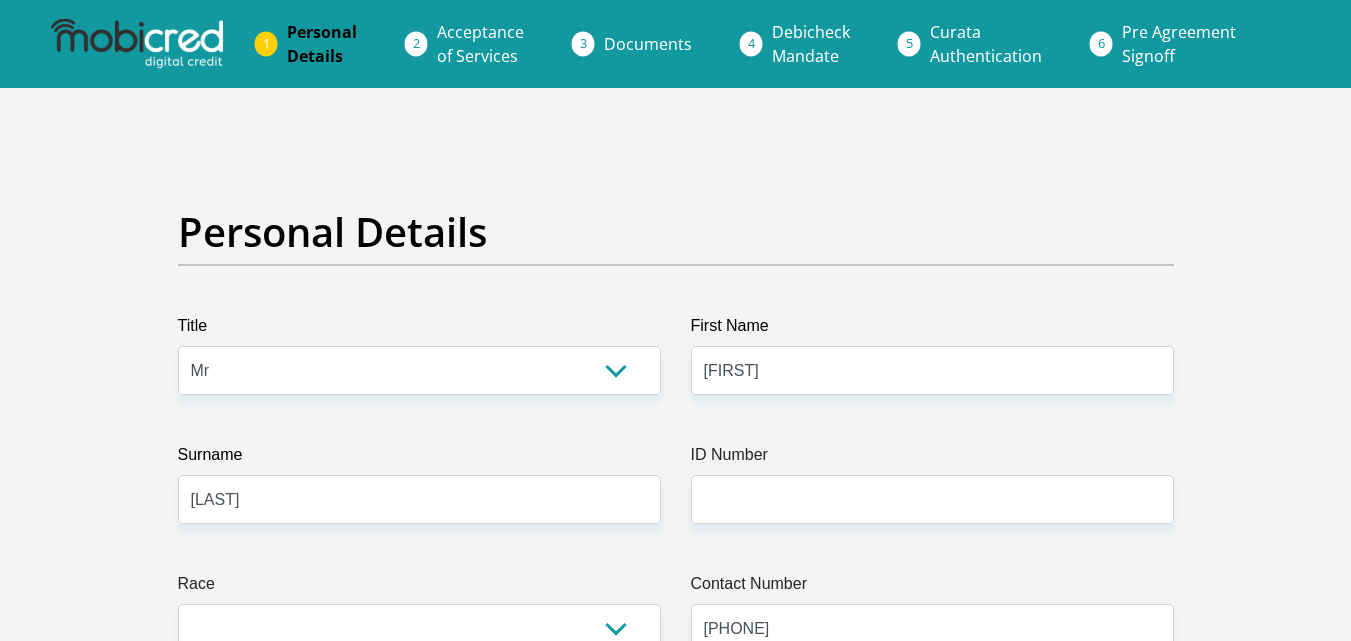 select on "ZAF" 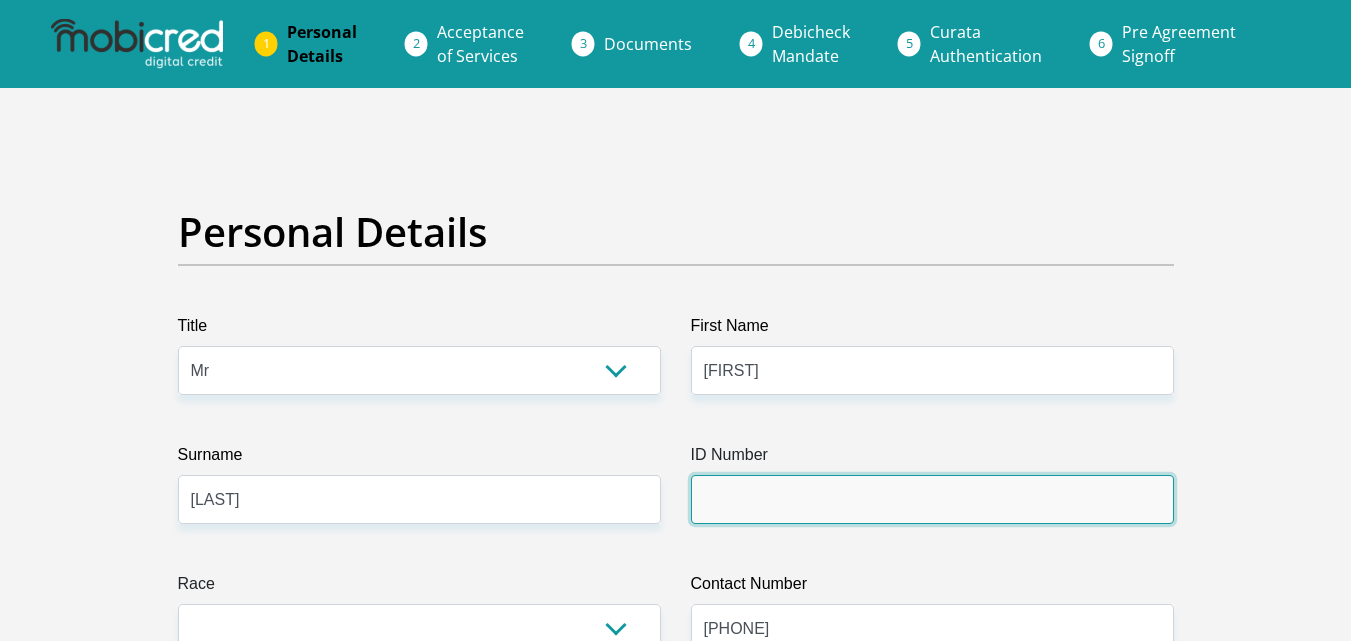 click on "ID Number" at bounding box center (932, 499) 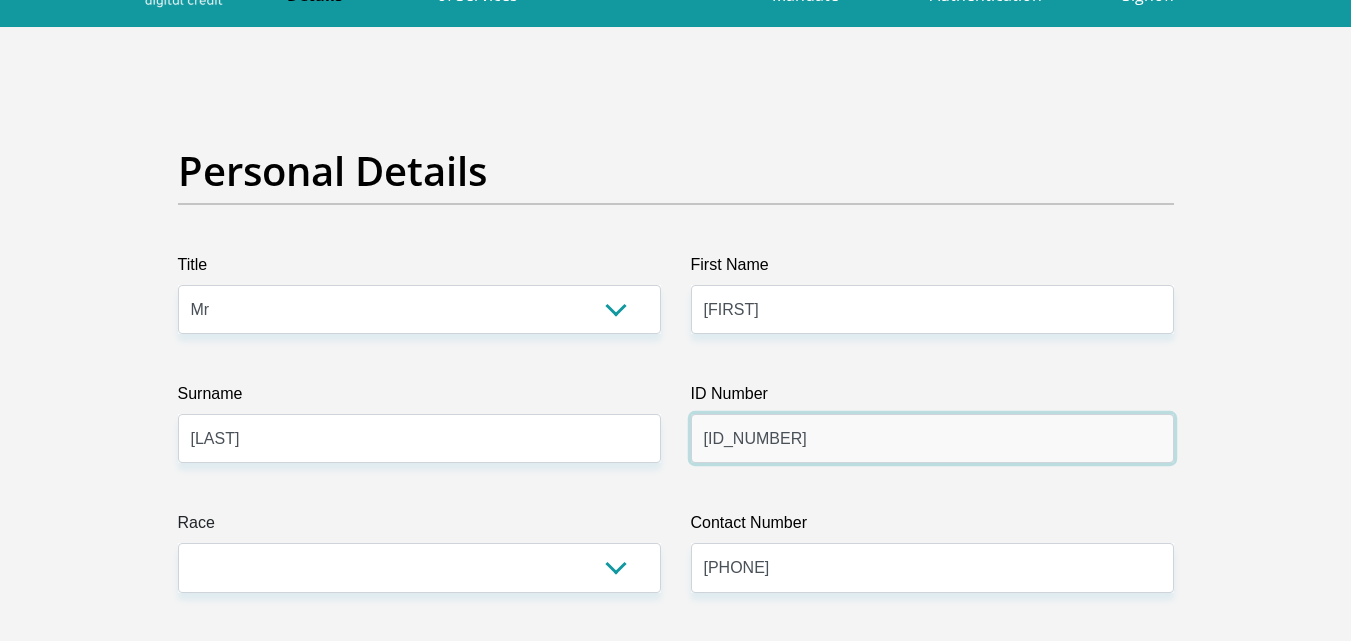 scroll, scrollTop: 80, scrollLeft: 0, axis: vertical 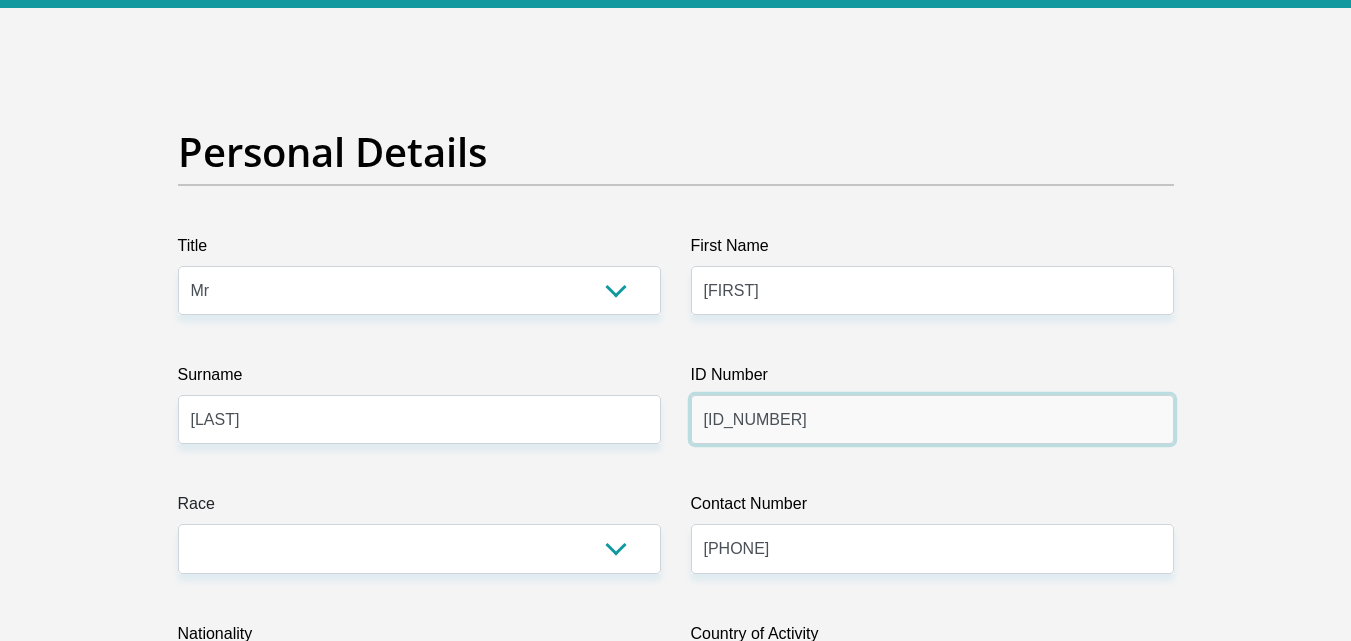 type on "[ID_NUMBER]" 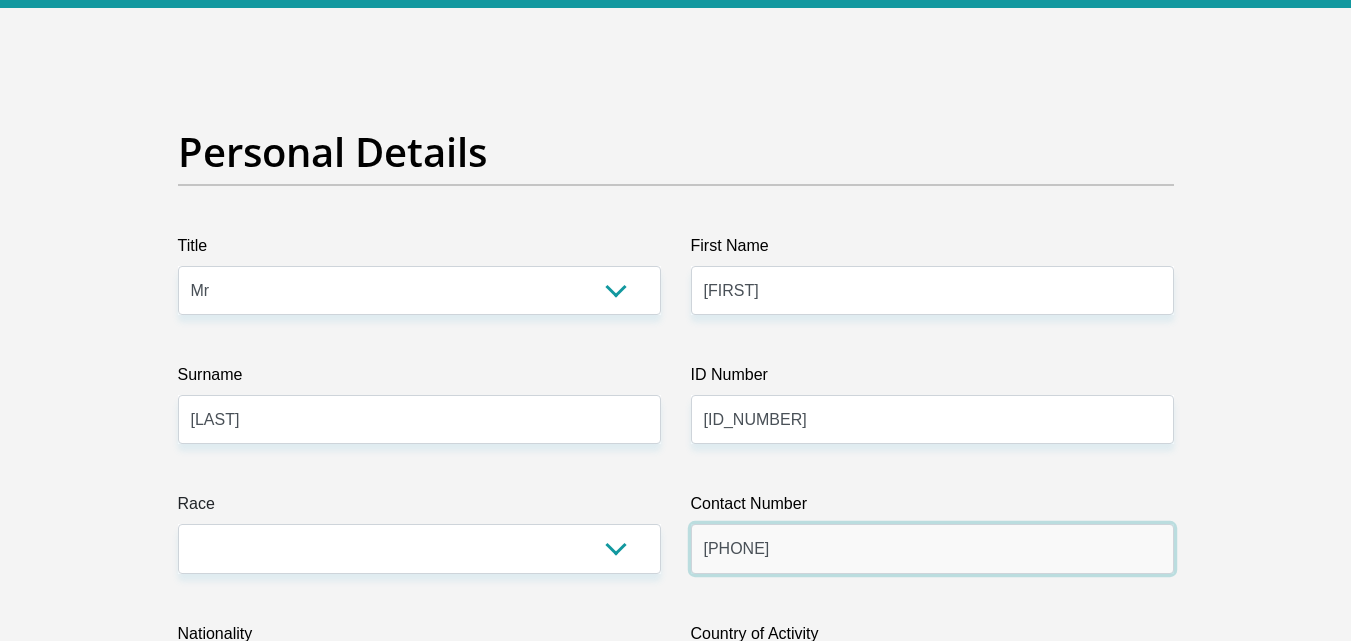 click on "[PHONE]" at bounding box center (932, 548) 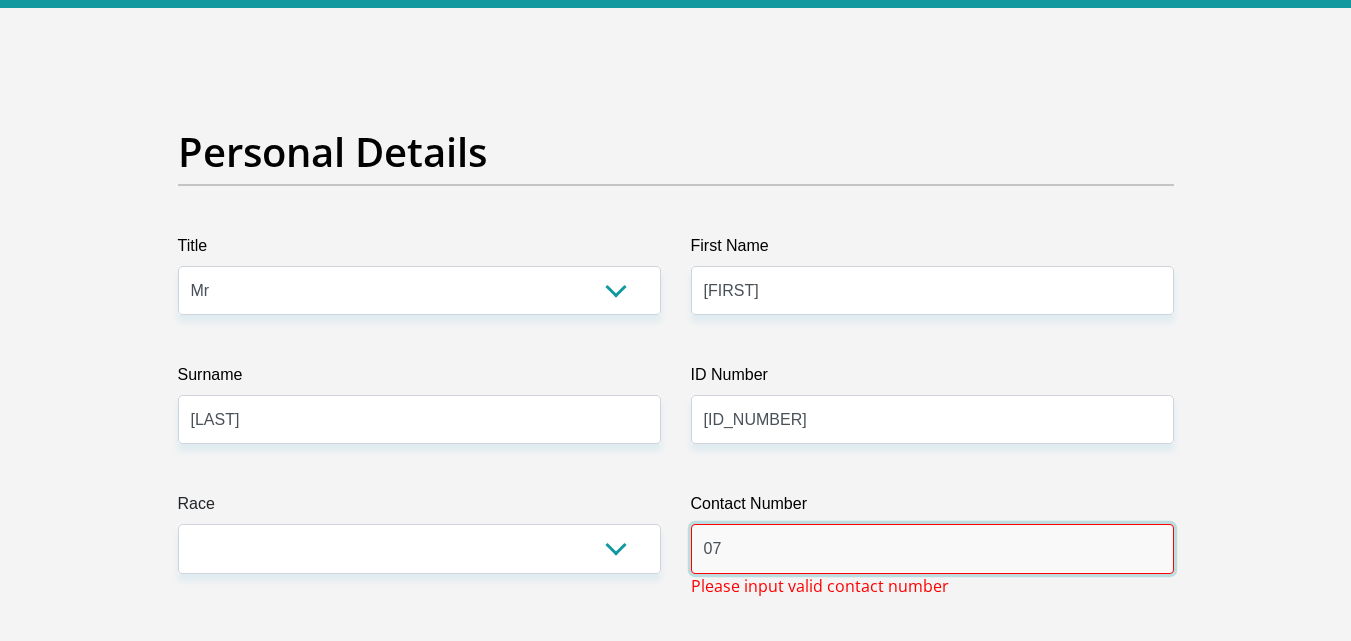 type on "0" 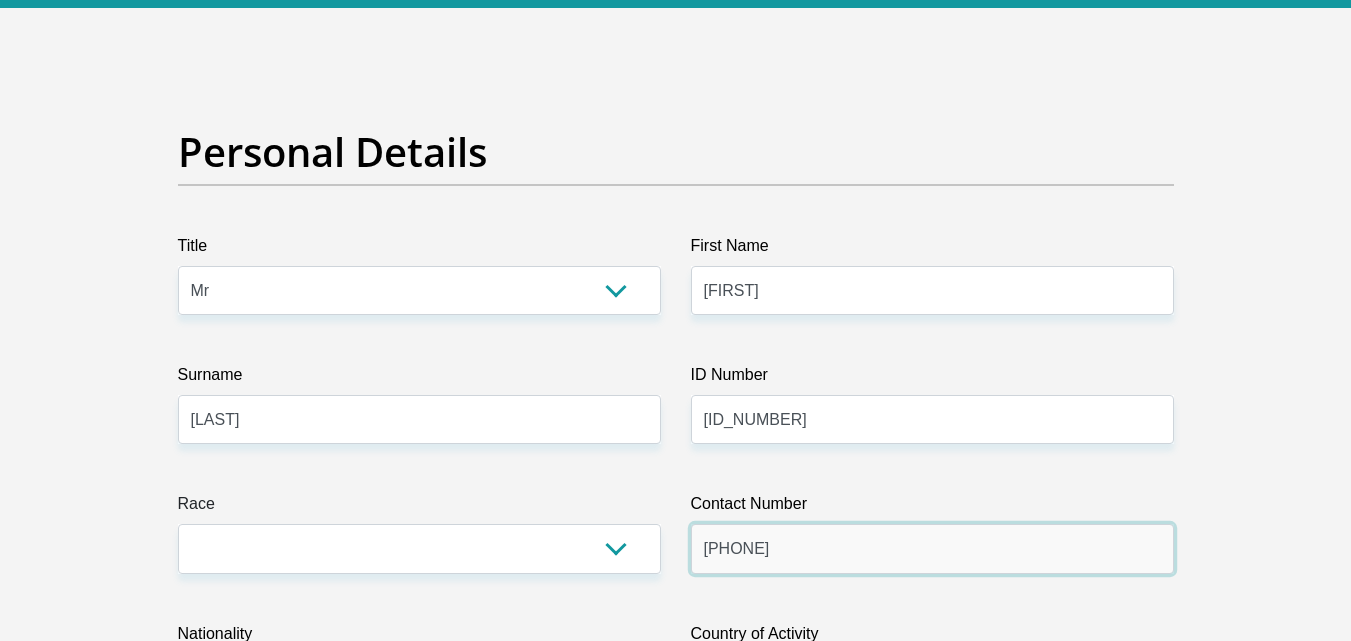 type on "[PHONE]" 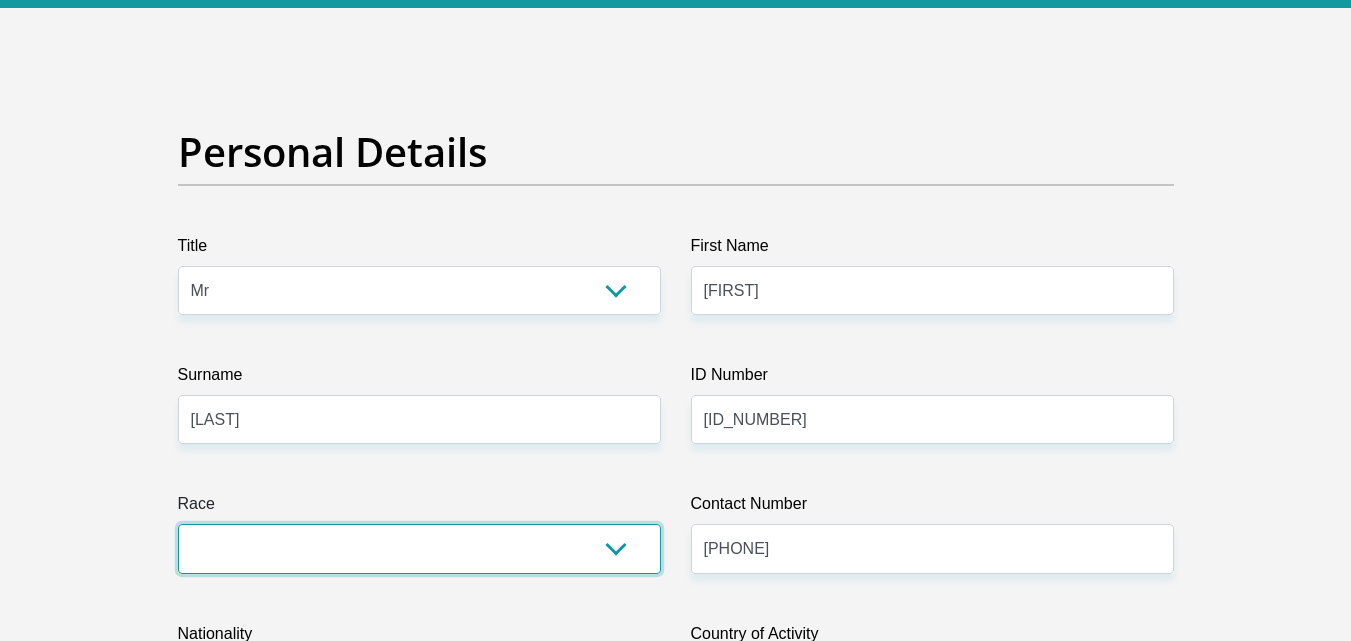 click on "Black
Coloured
Indian
White
Other" at bounding box center (419, 548) 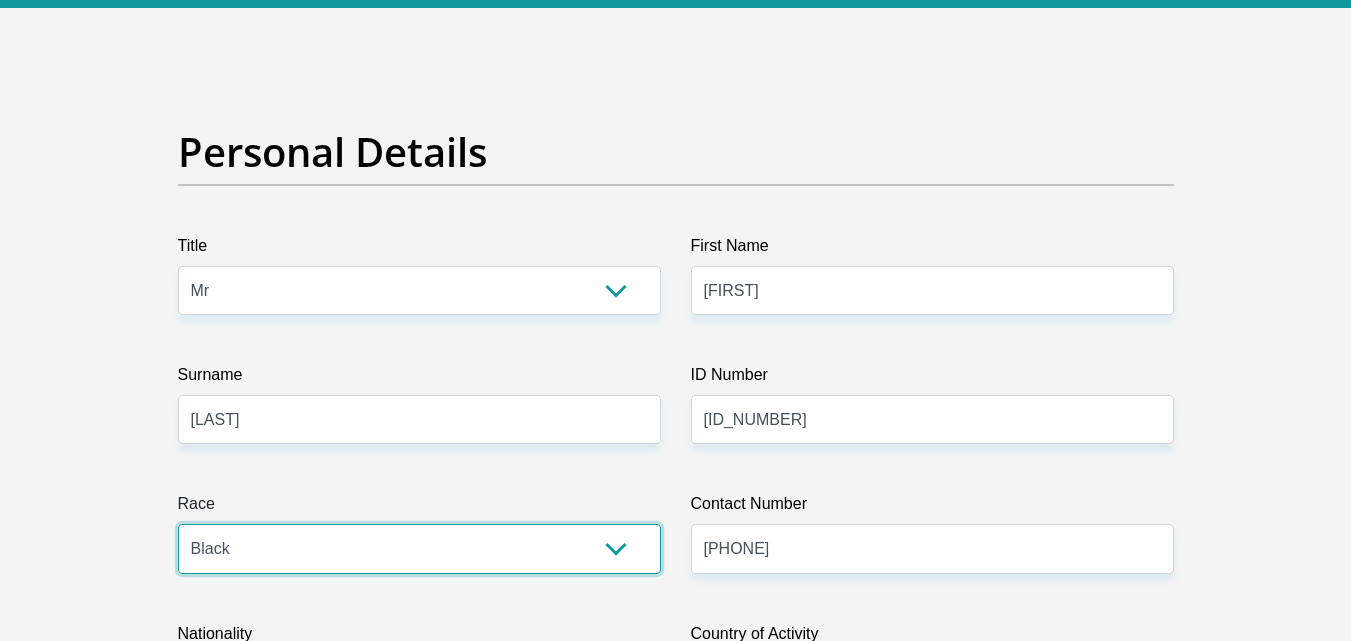 click on "Black
Coloured
Indian
White
Other" at bounding box center [419, 548] 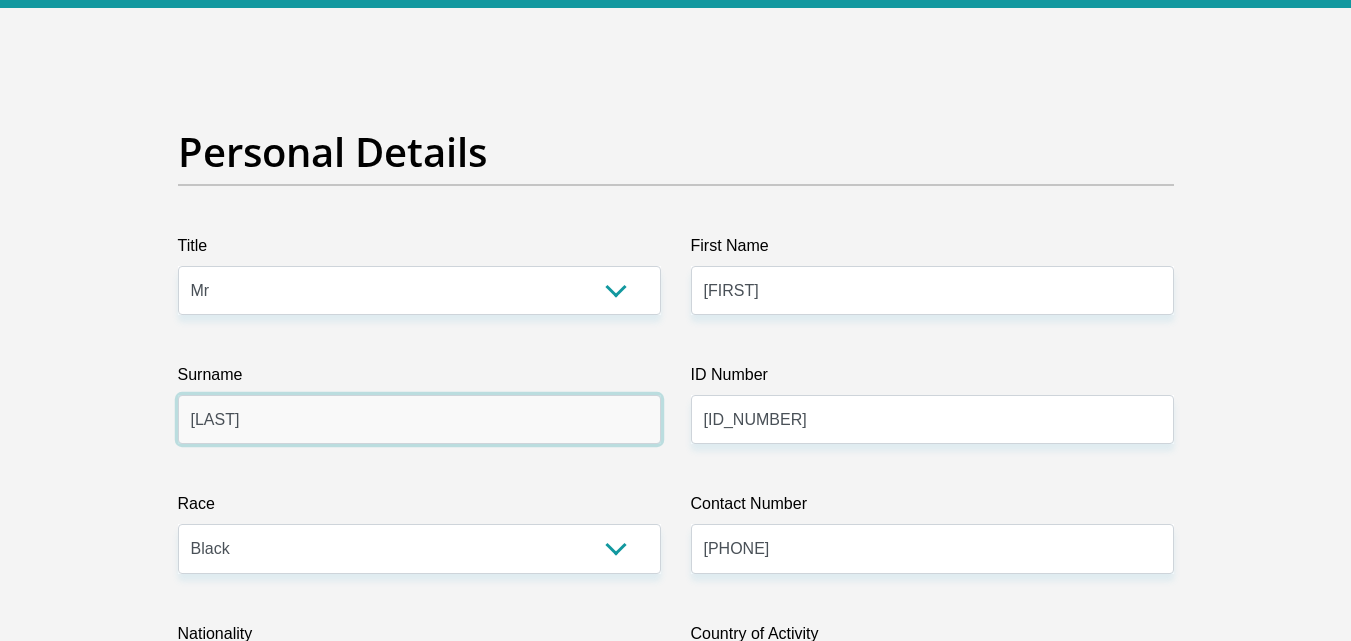 click on "[LAST]" at bounding box center [419, 419] 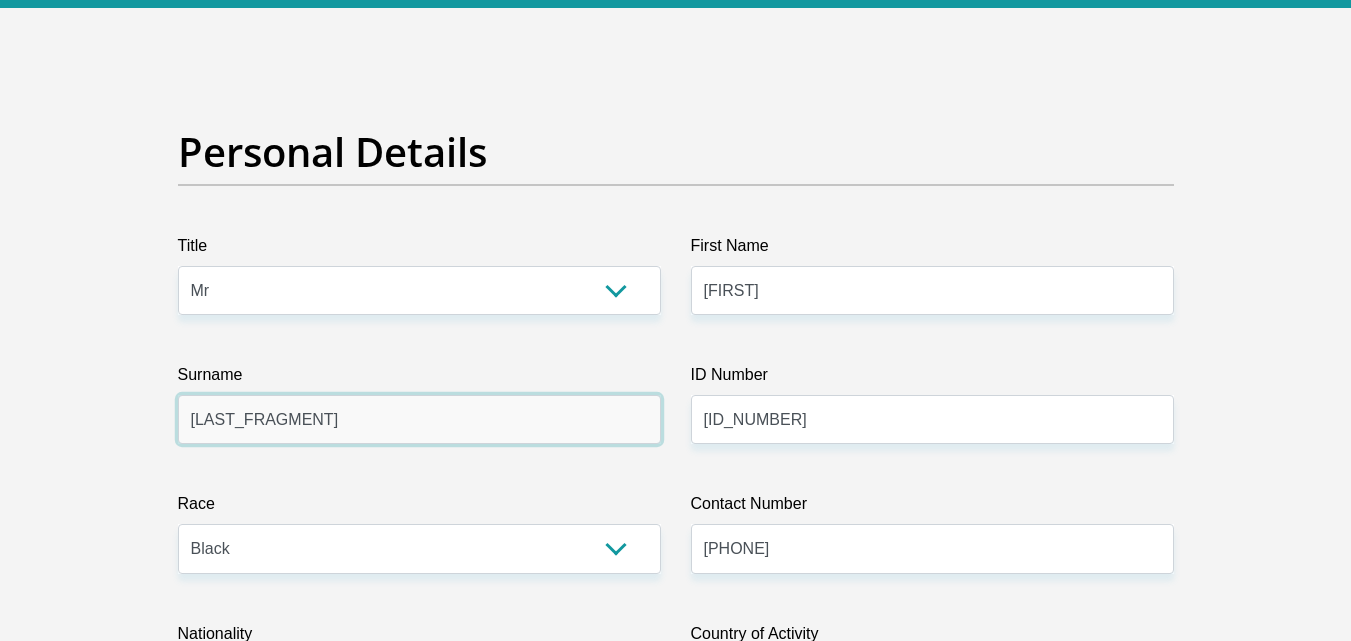 type on "[LAST]" 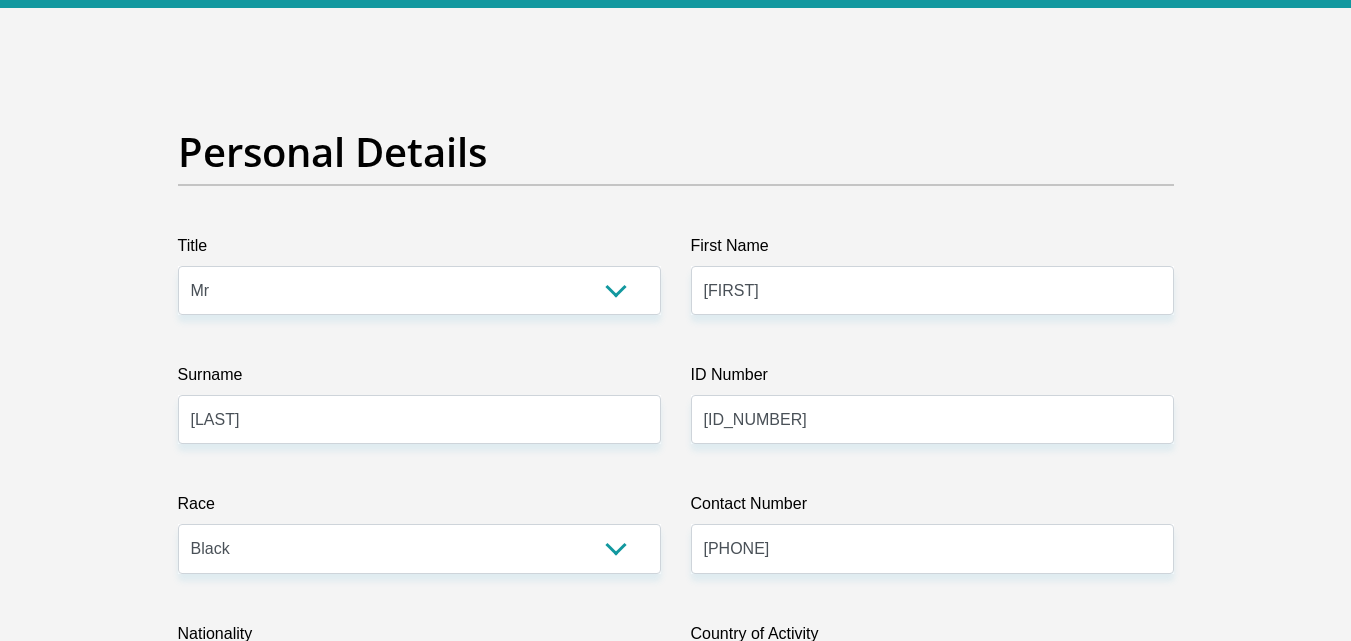 click on "Personal Details
Title
Mr
Ms
Mrs
Dr
Other
First Name
[FIRST]
Surname
[LAST]
ID Number
[ID_NUMBER]
Please input valid ID number
Race
Black
Coloured
Indian
White
Other
Contact Number
[PHONE]
Please input valid contact number
[COUNTRY]" at bounding box center (675, 3493) 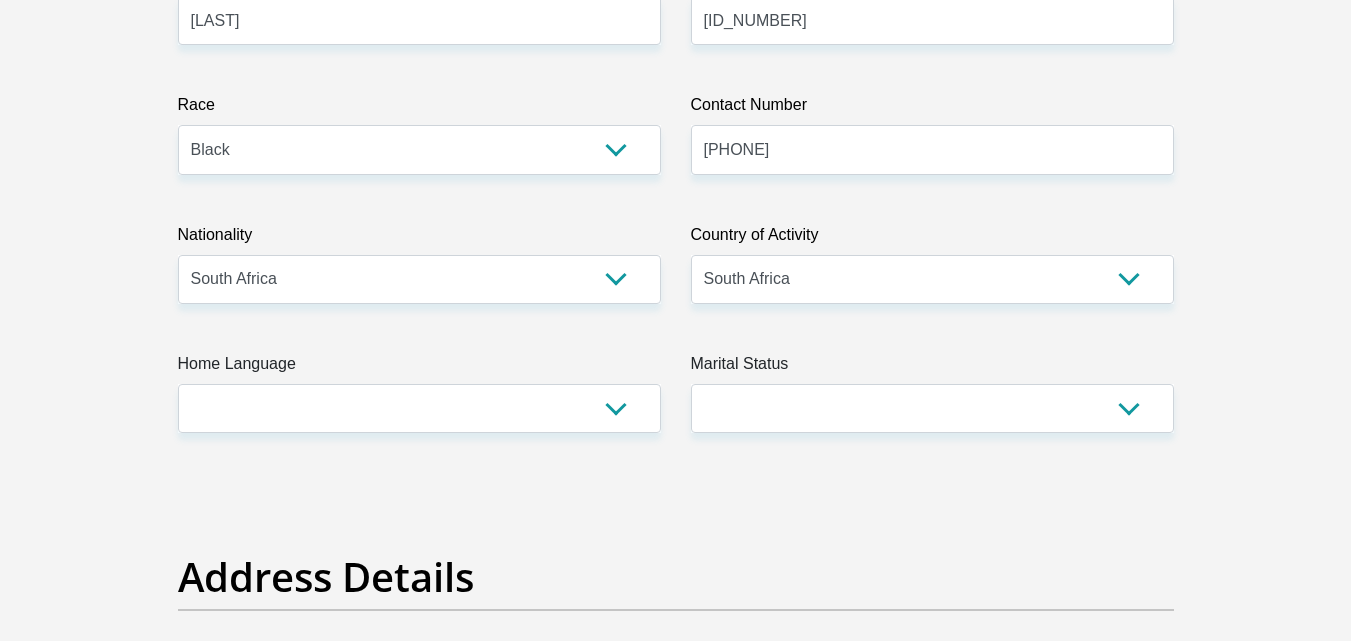scroll, scrollTop: 480, scrollLeft: 0, axis: vertical 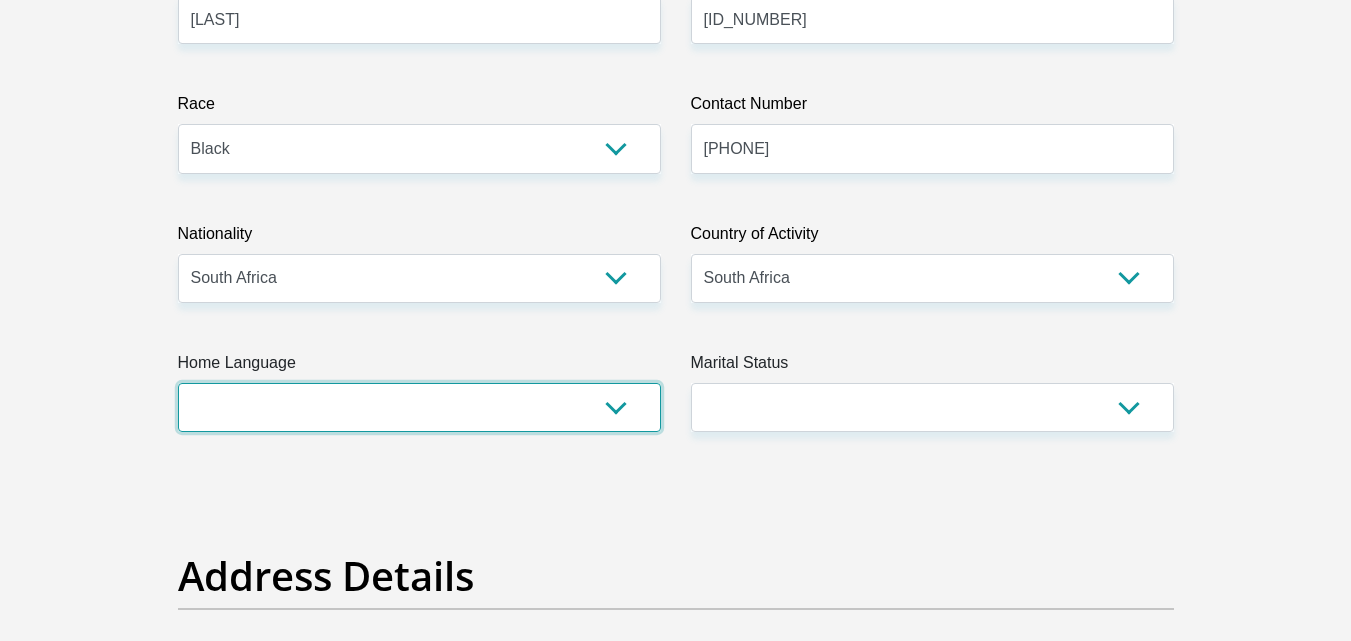 click on "Afrikaans
English
Sepedi
South Ndebele
Southern Sotho
Swati
Tsonga
Tswana
Venda
Xhosa
Zulu
Other" at bounding box center [419, 407] 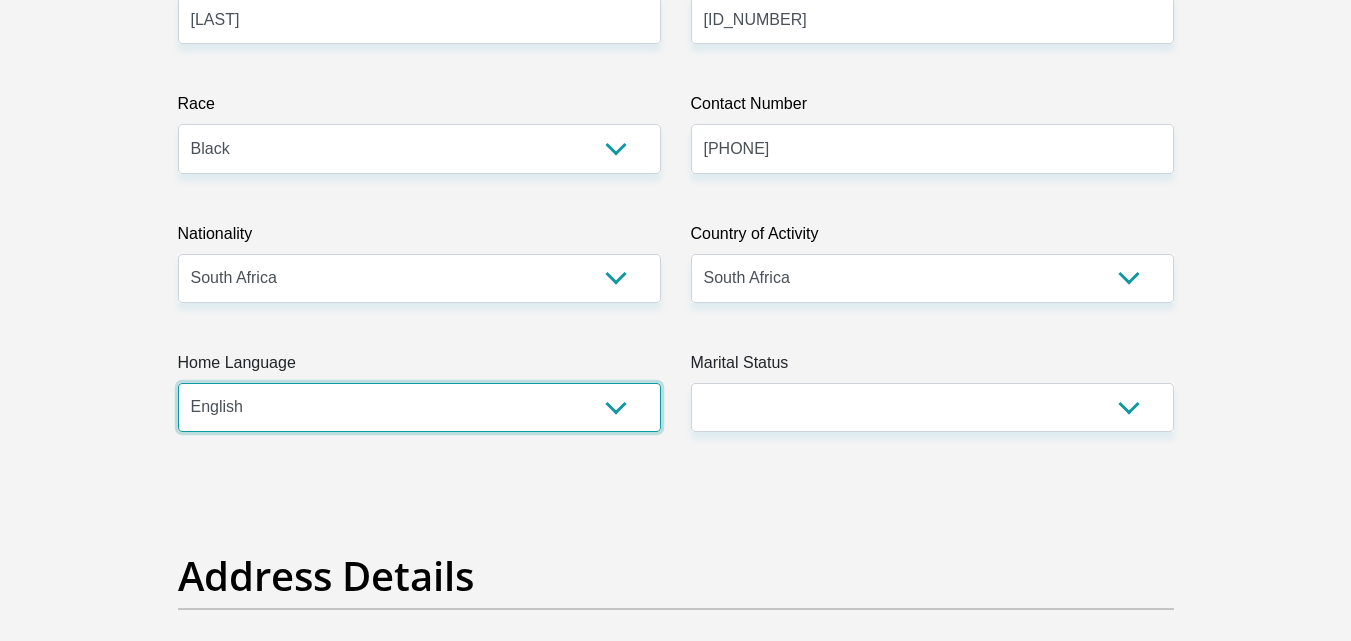 click on "Afrikaans
English
Sepedi
South Ndebele
Southern Sotho
Swati
Tsonga
Tswana
Venda
Xhosa
Zulu
Other" at bounding box center (419, 407) 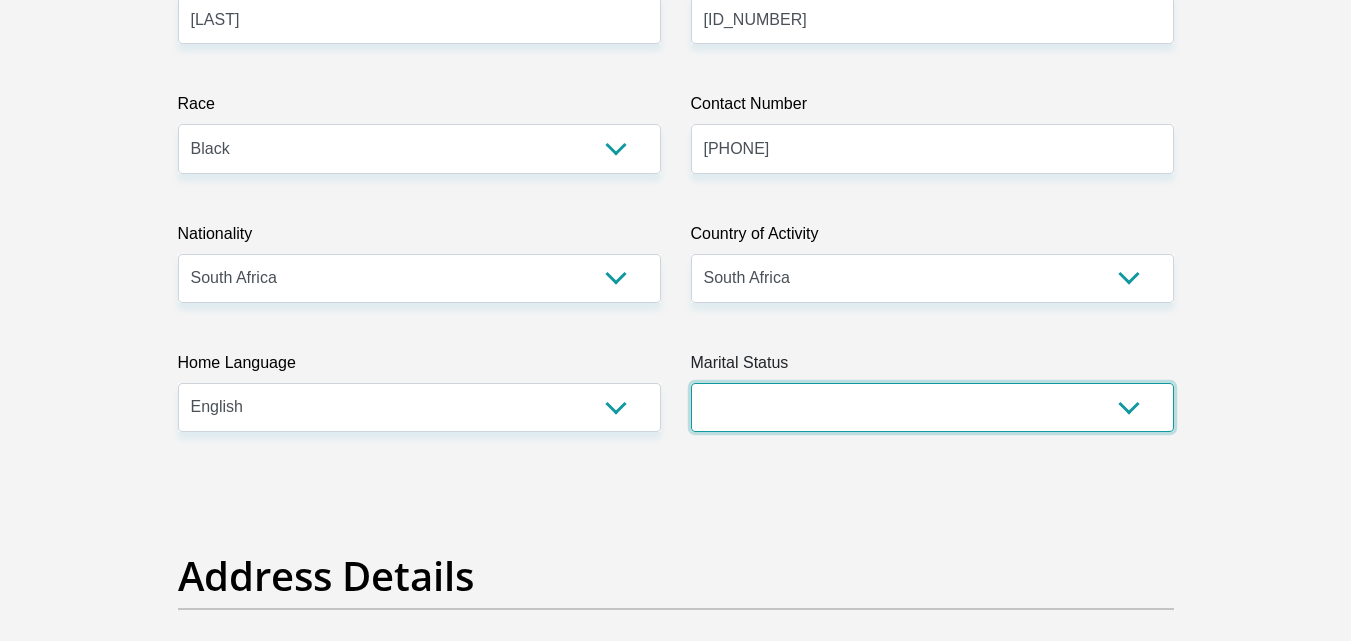click on "Married ANC
Single
Divorced
Widowed
Married COP or Customary Law" at bounding box center (932, 407) 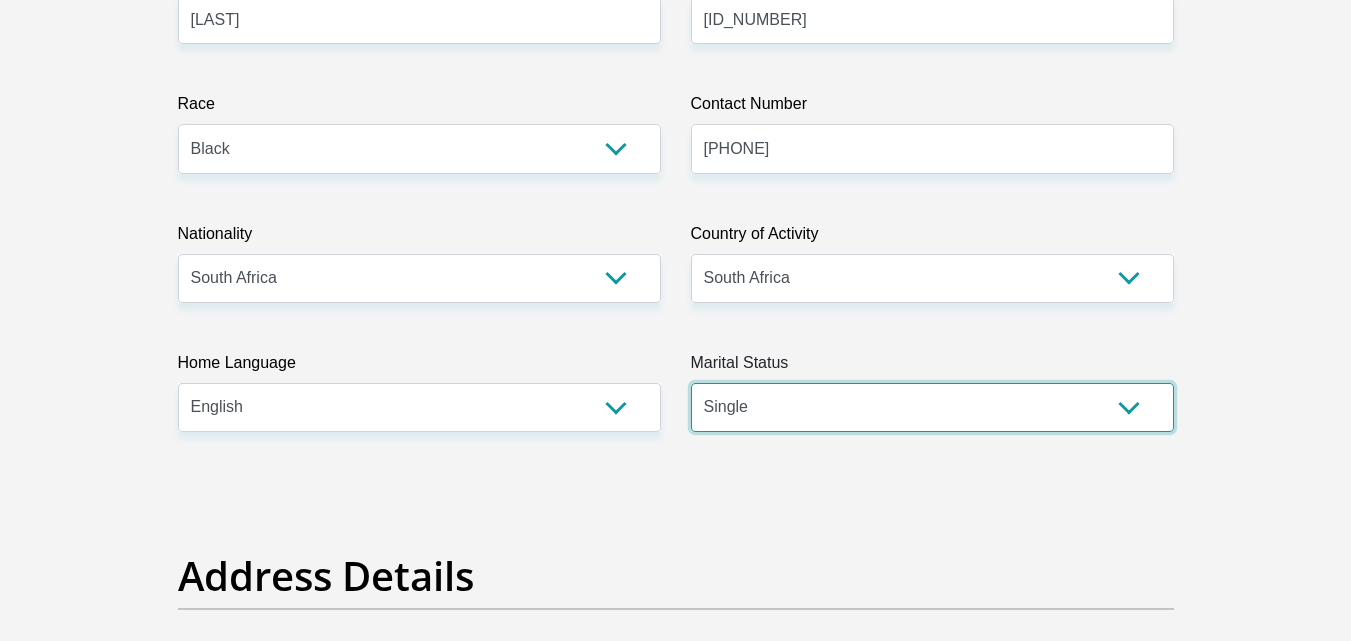 click on "Married ANC
Single
Divorced
Widowed
Married COP or Customary Law" at bounding box center [932, 407] 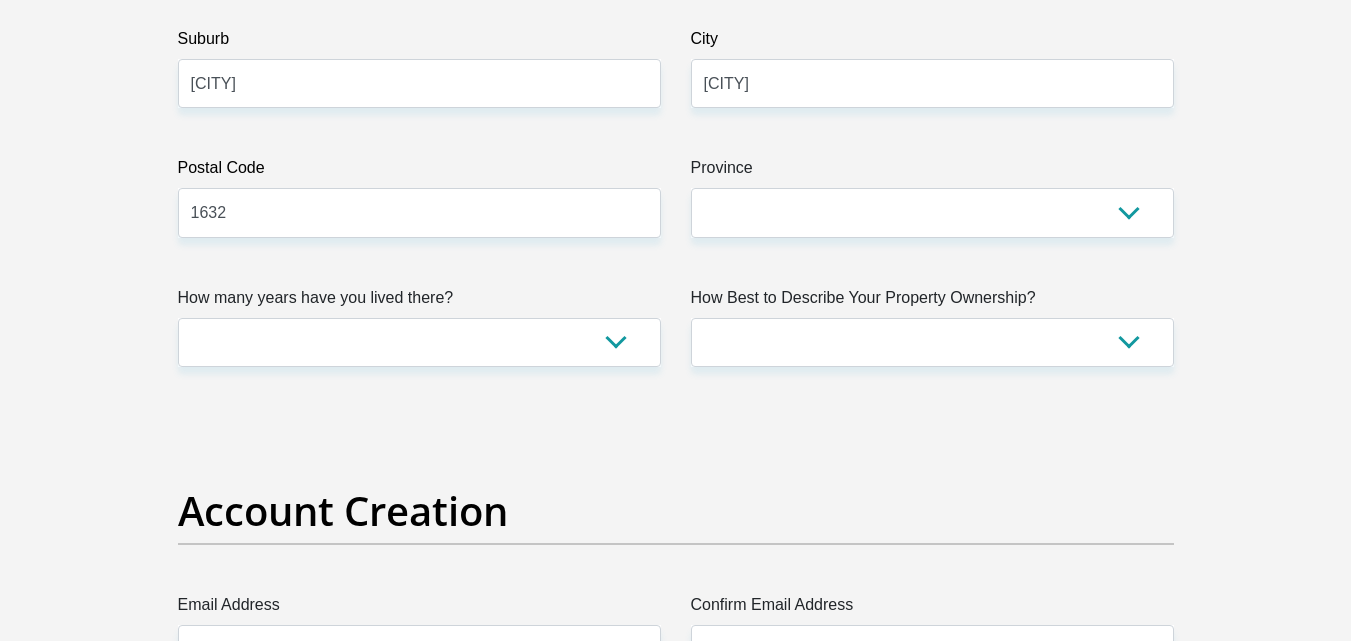 scroll, scrollTop: 1267, scrollLeft: 0, axis: vertical 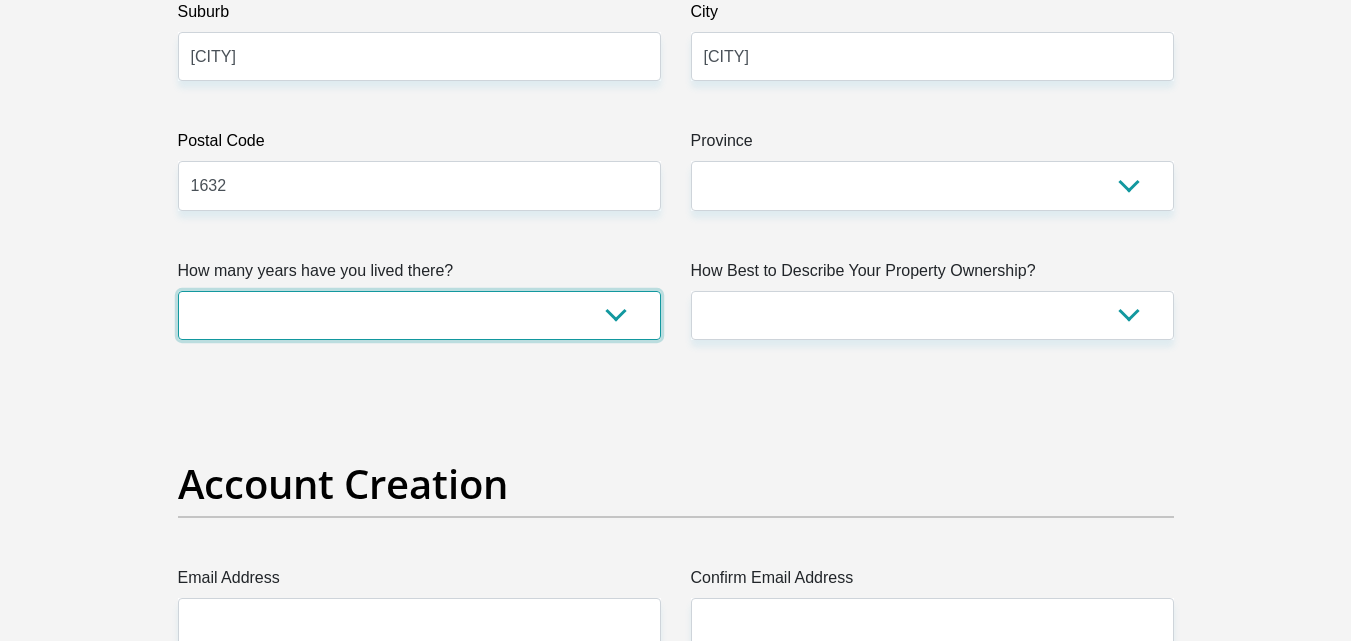 click on "less than 1 year
1-3 years
3-5 years
5+ years" at bounding box center (419, 315) 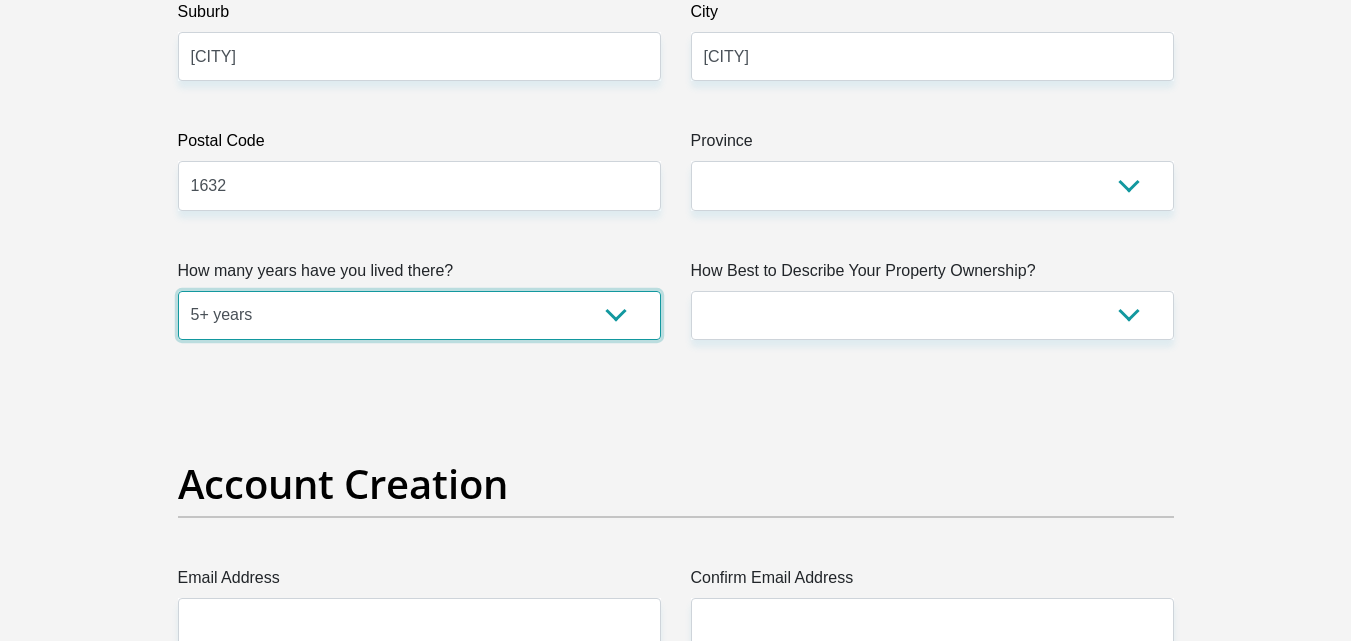 click on "less than 1 year
1-3 years
3-5 years
5+ years" at bounding box center [419, 315] 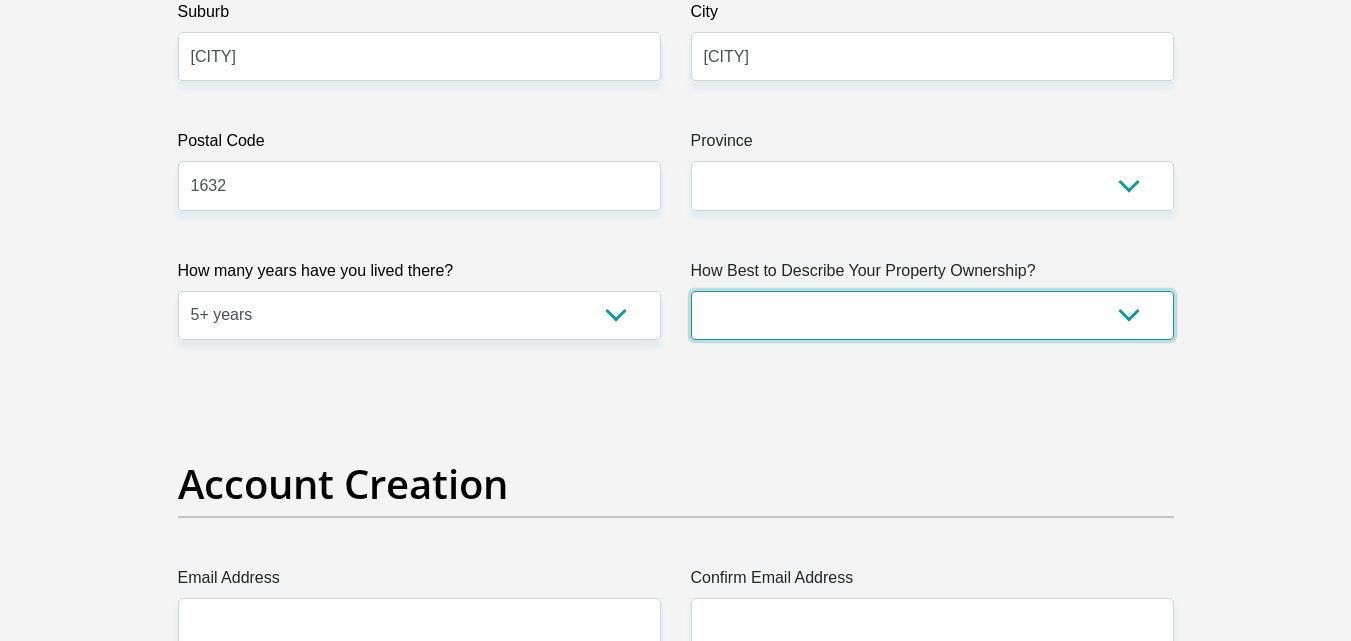click on "Owned
Rented
Family Owned
Company Dwelling" at bounding box center [932, 315] 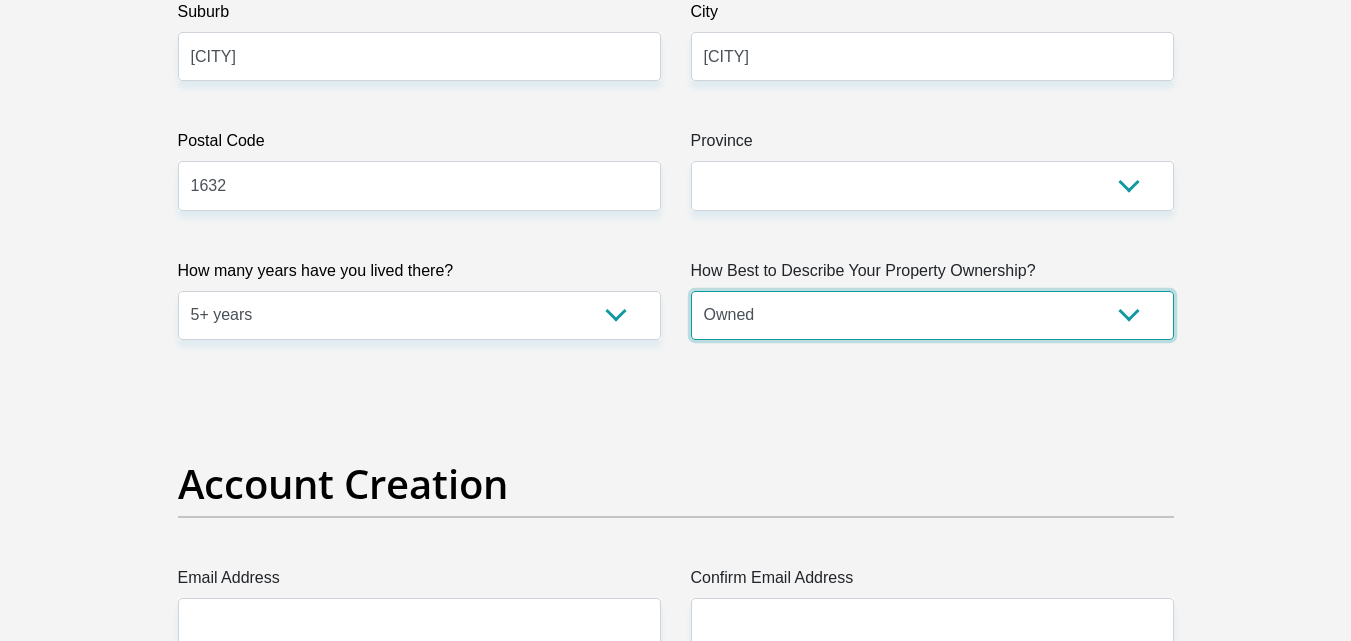 click on "Owned
Rented
Family Owned
Company Dwelling" at bounding box center [932, 315] 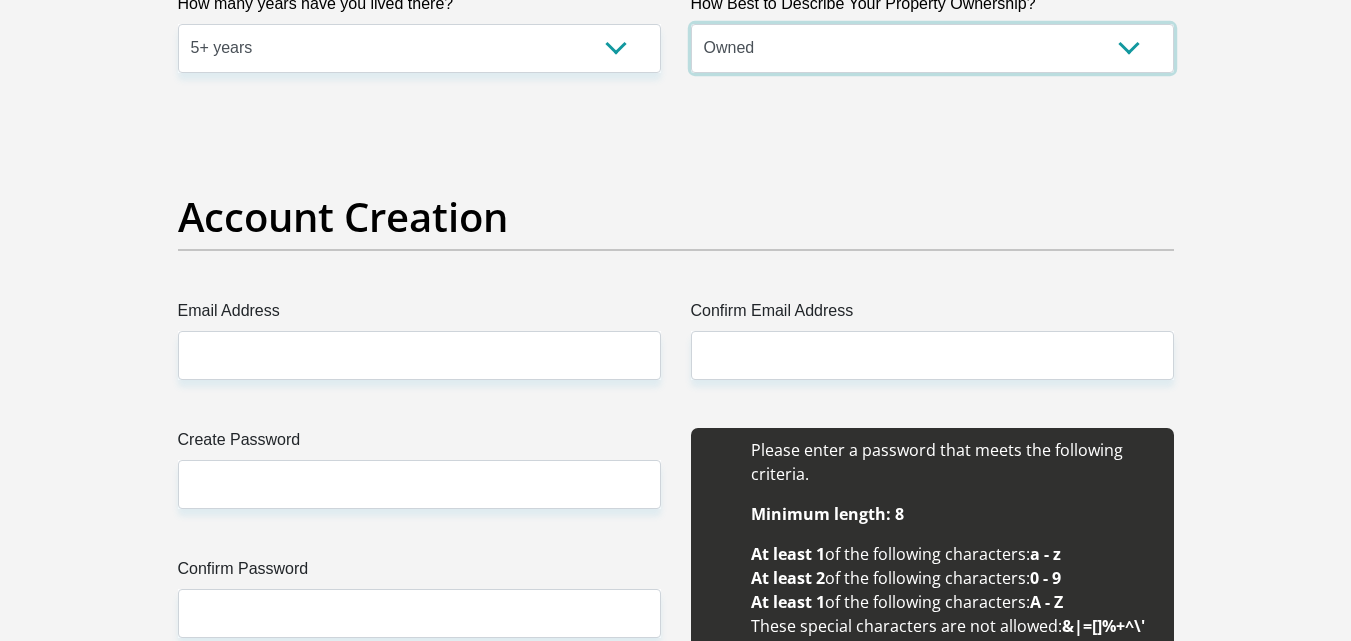 scroll, scrollTop: 1614, scrollLeft: 0, axis: vertical 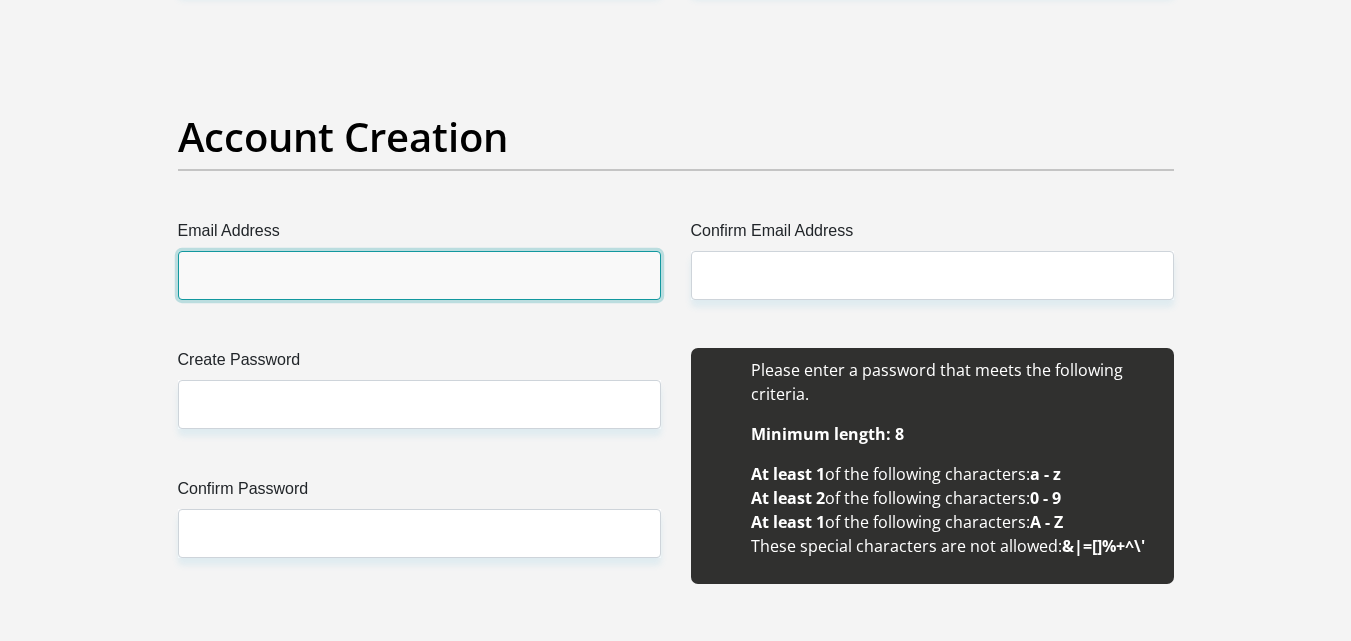 click on "Email Address" at bounding box center [419, 275] 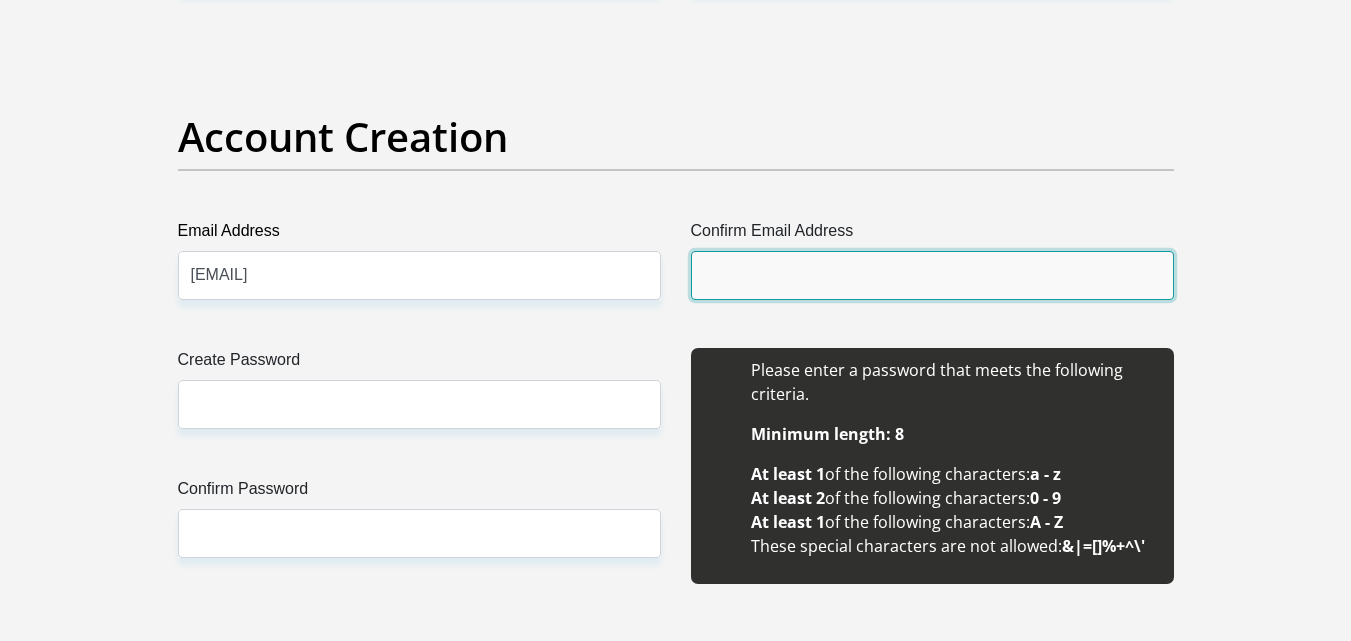 click on "Confirm Email Address" at bounding box center [932, 275] 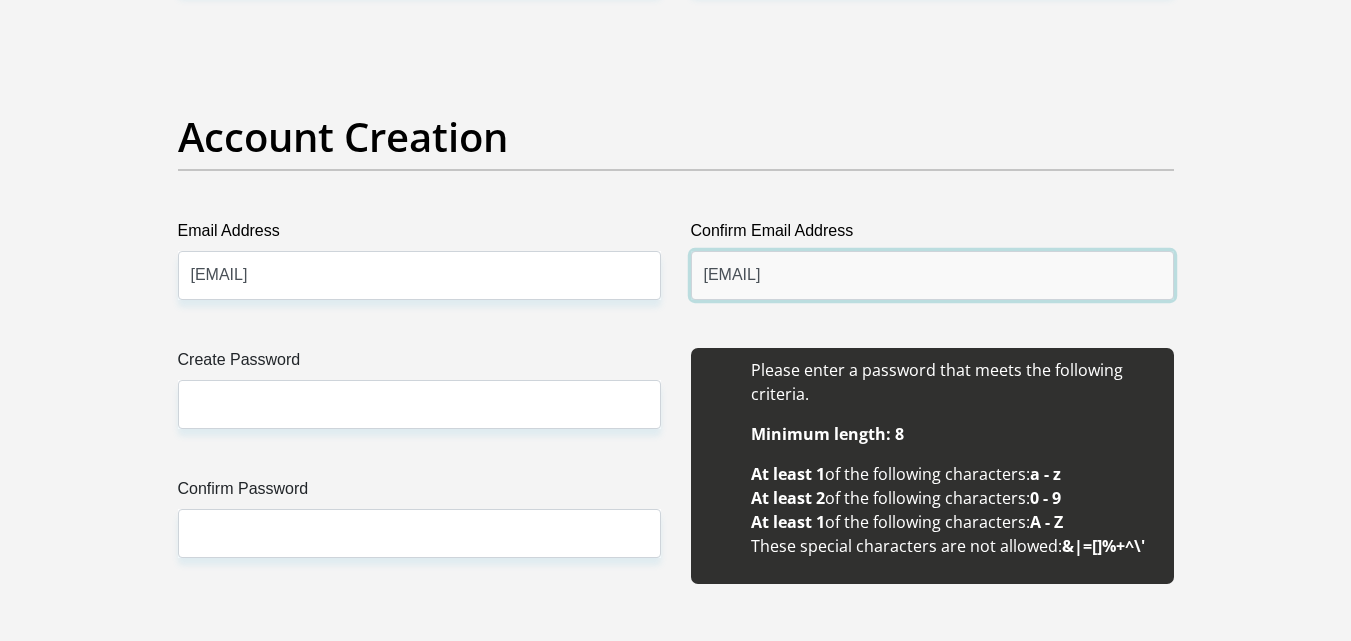 type on "[EMAIL]" 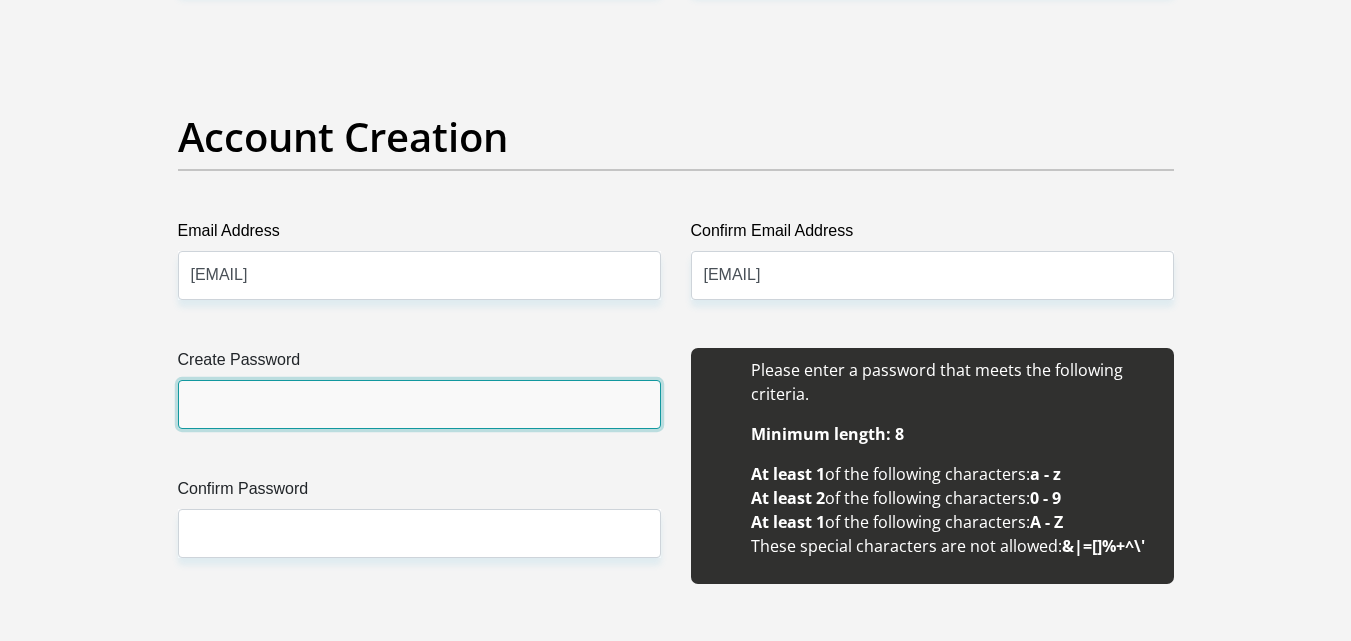 click on "Create Password" at bounding box center (419, 404) 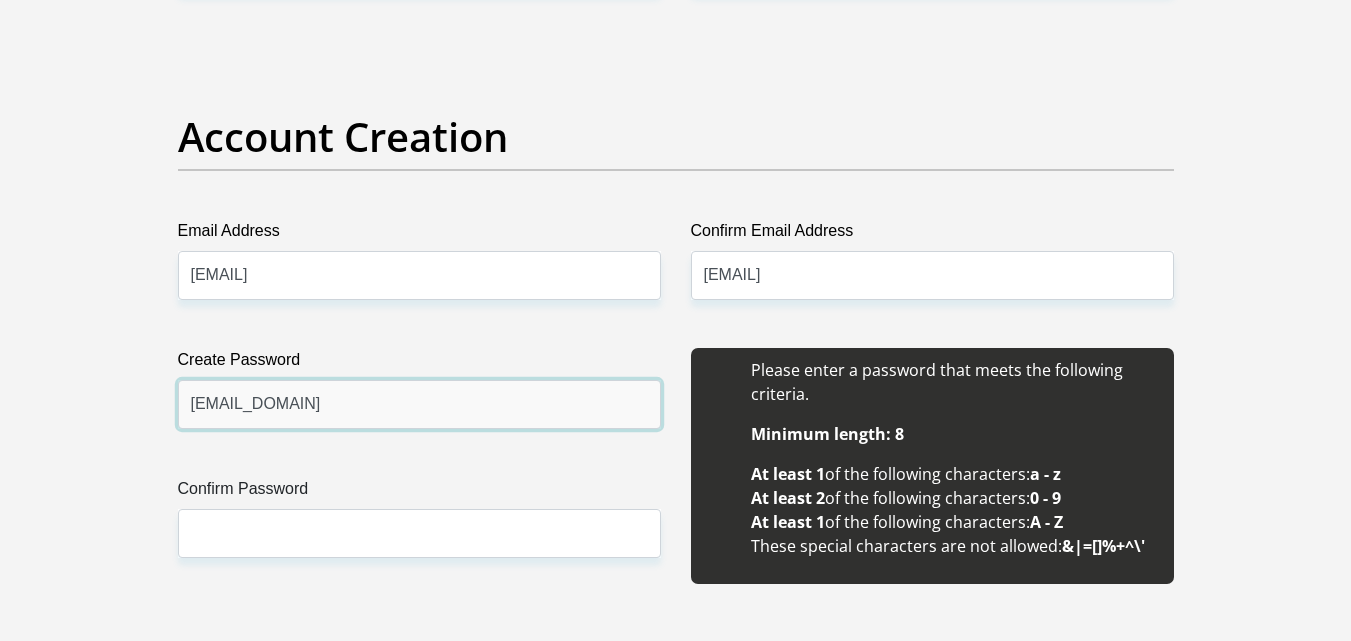 type on "[EMAIL_DOMAIN]" 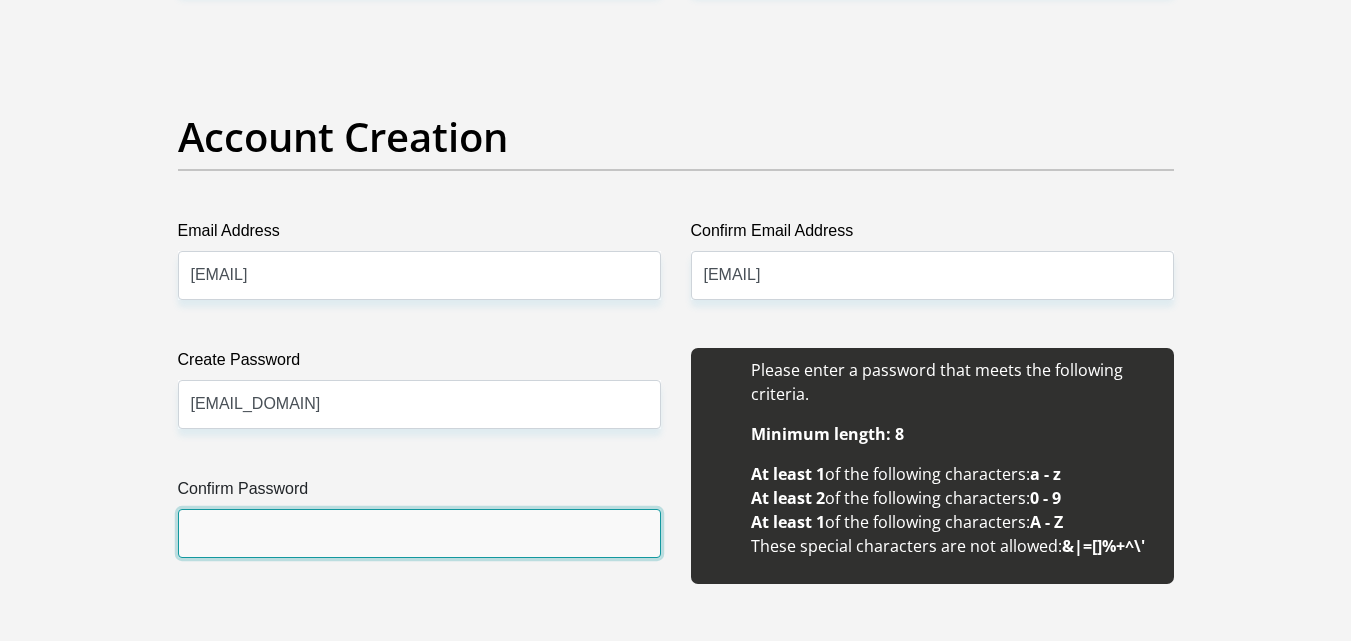 click on "Confirm Password" at bounding box center [419, 533] 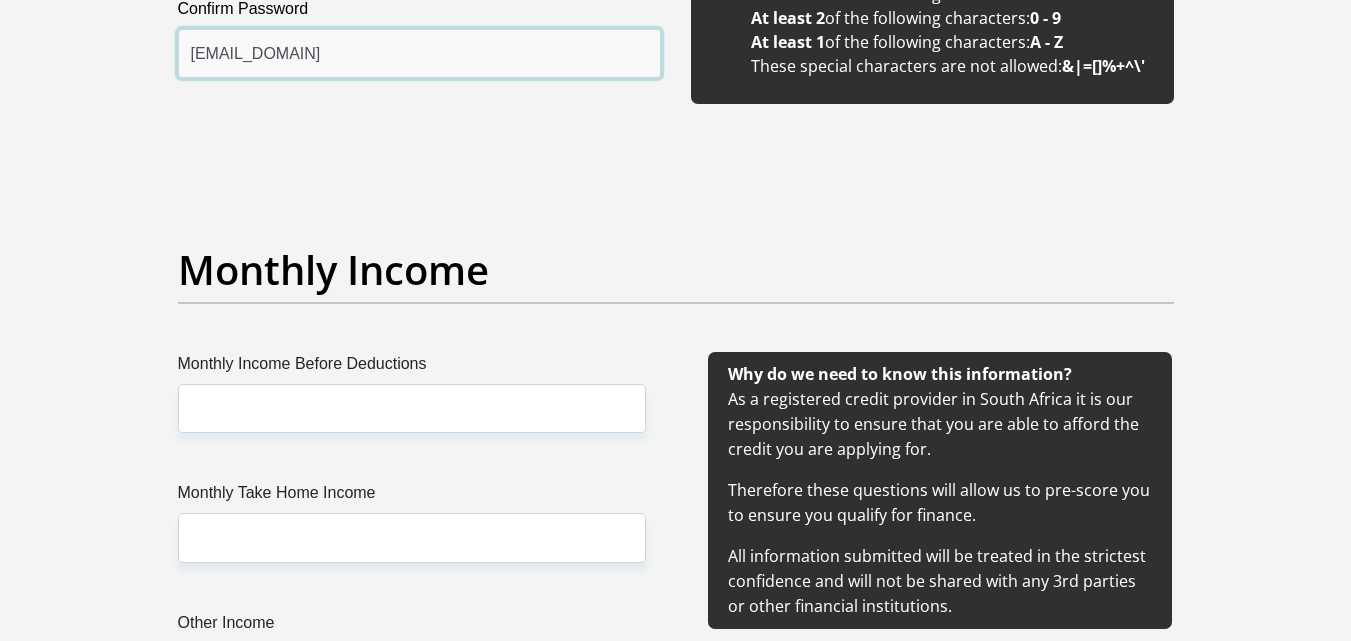 scroll, scrollTop: 2241, scrollLeft: 0, axis: vertical 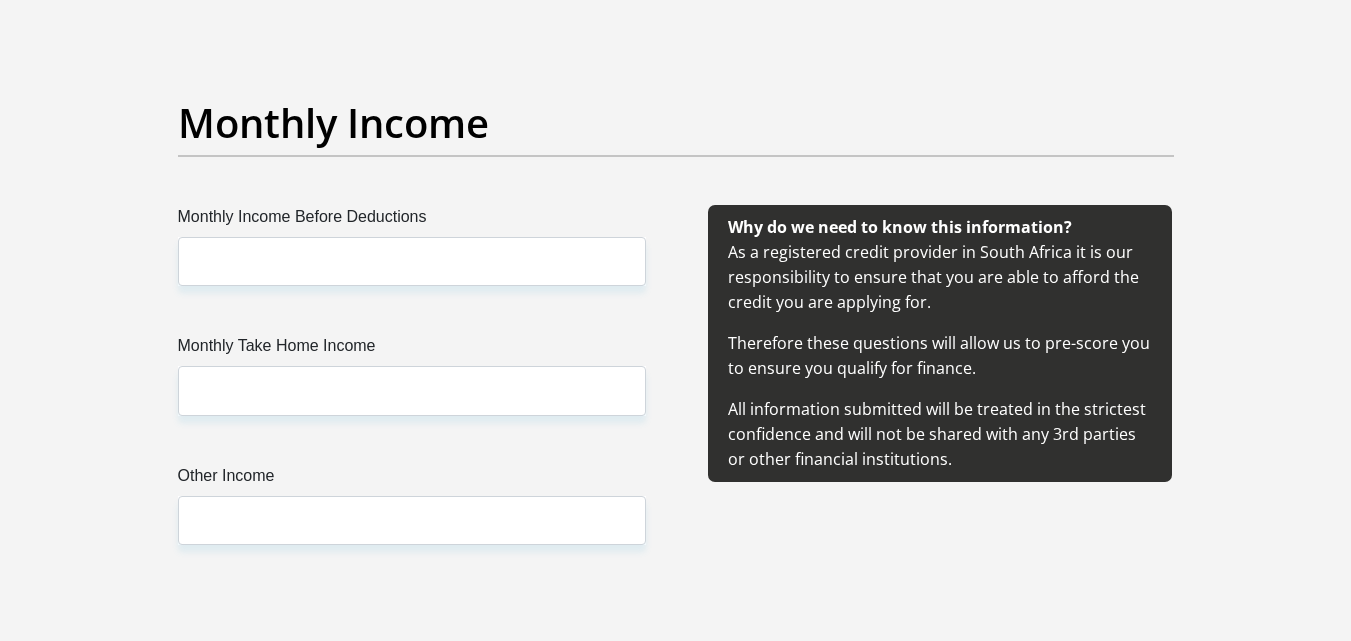 type on "[EMAIL_DOMAIN]" 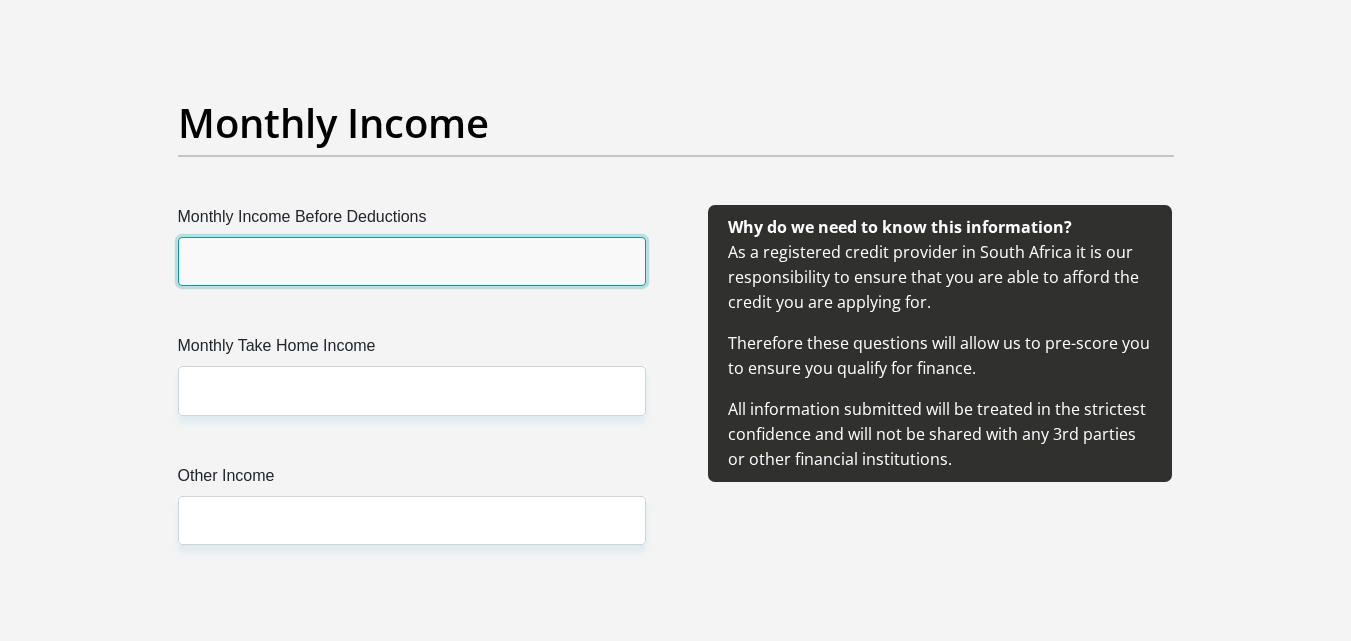 click on "Monthly Income Before Deductions" at bounding box center [412, 261] 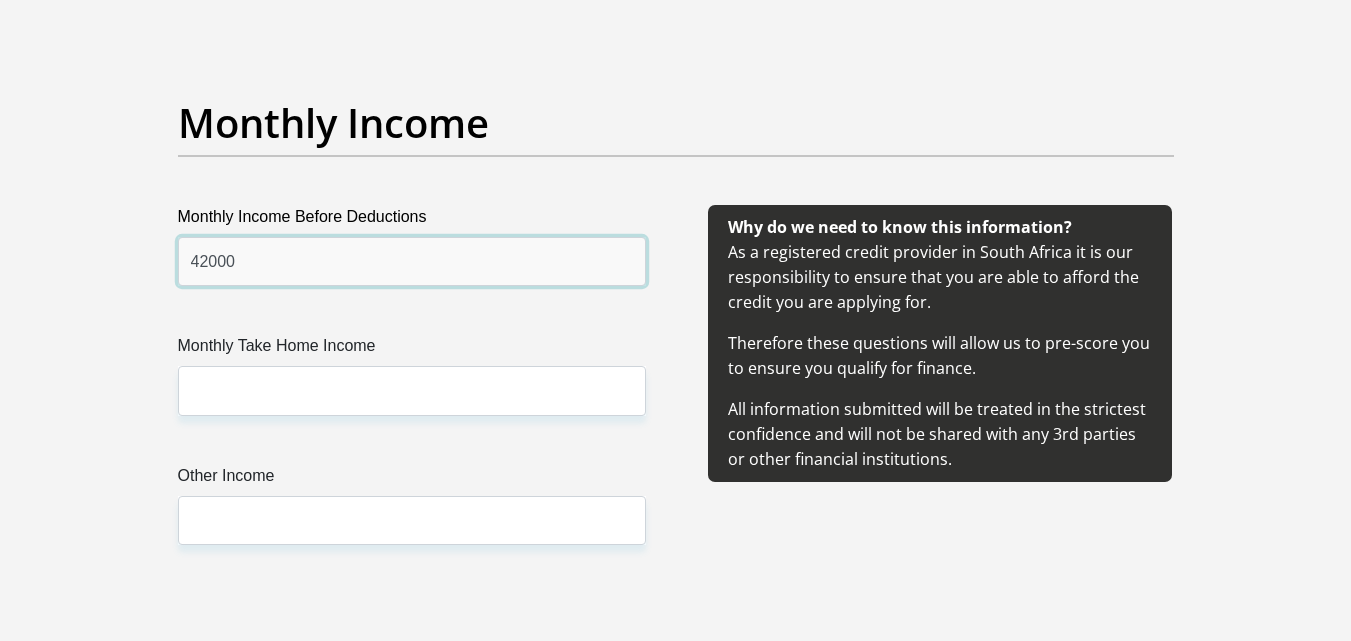 type on "42000" 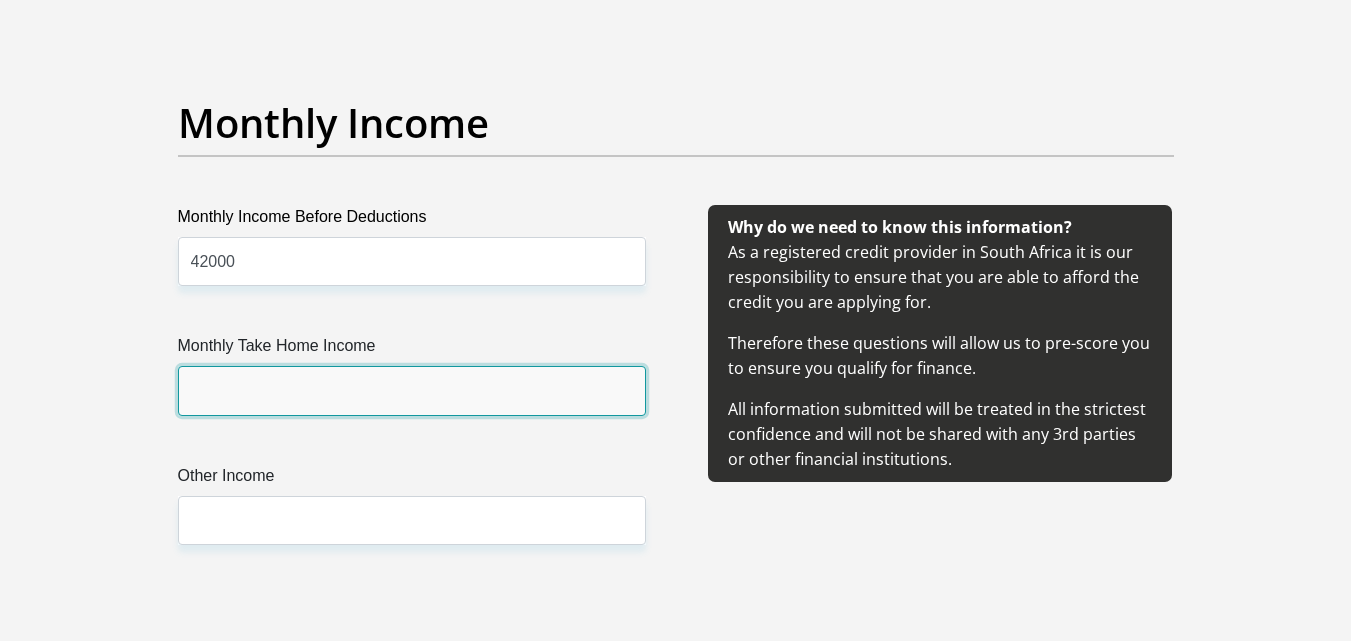 click on "Monthly Take Home Income" at bounding box center [412, 390] 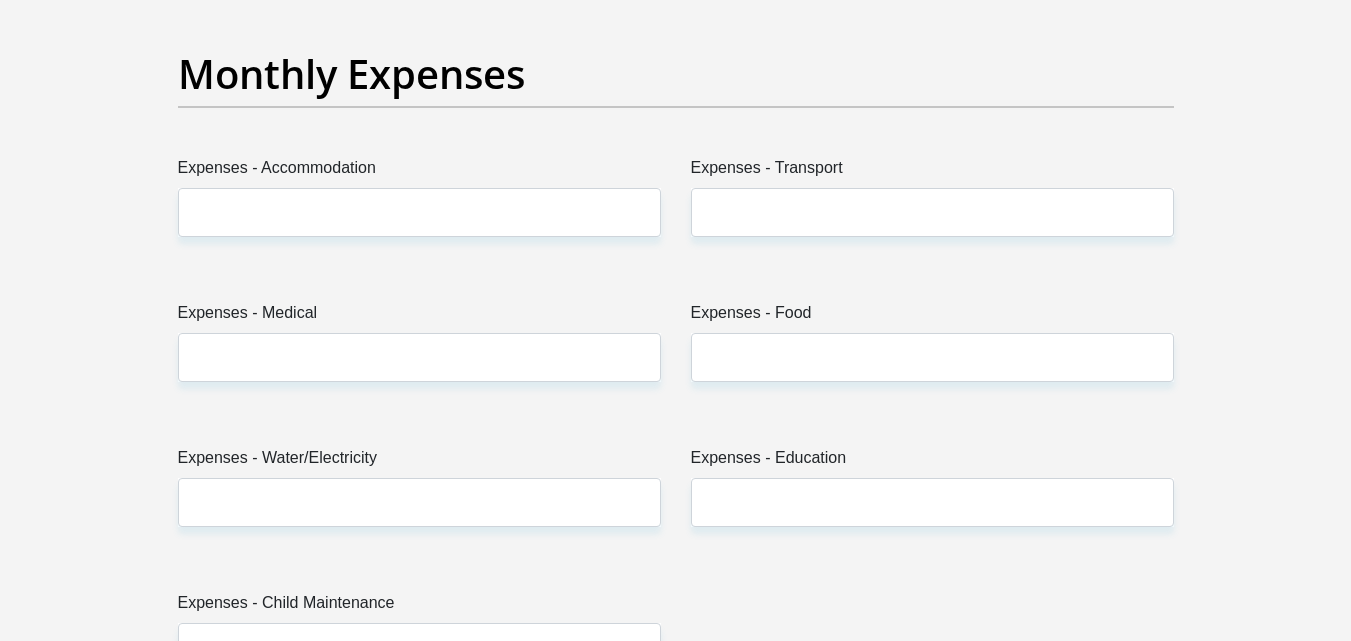 scroll, scrollTop: 2894, scrollLeft: 0, axis: vertical 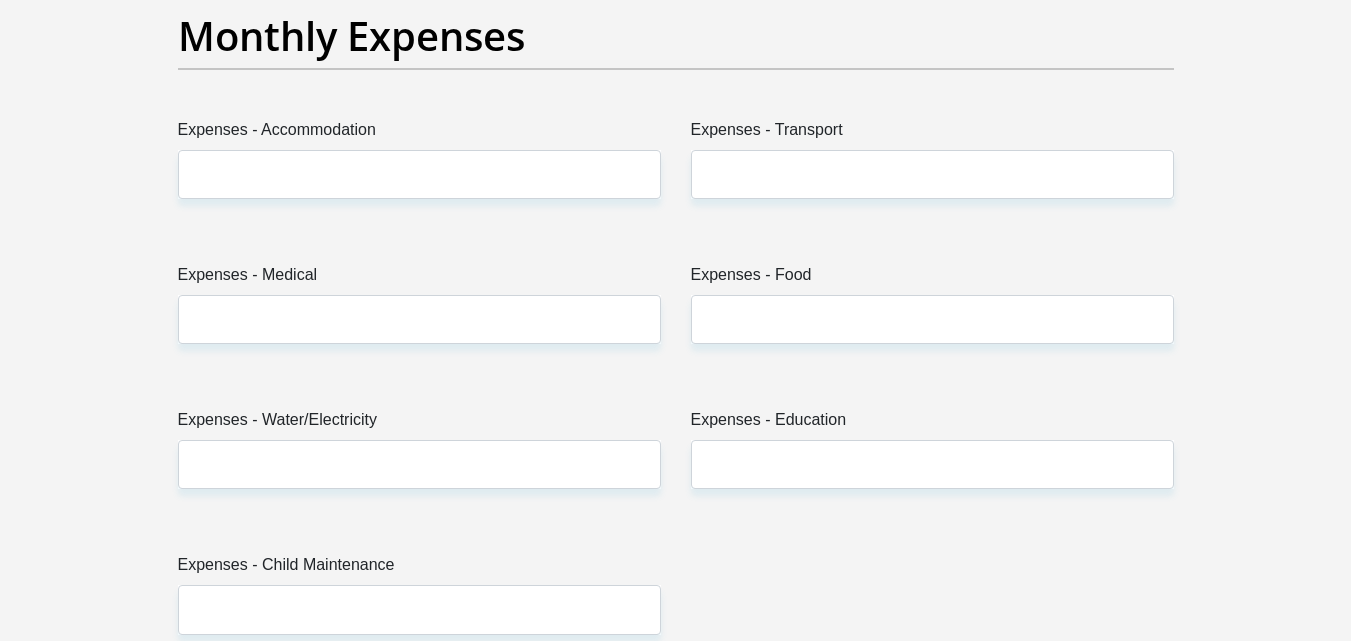 type on "[POSTAL_CODE]" 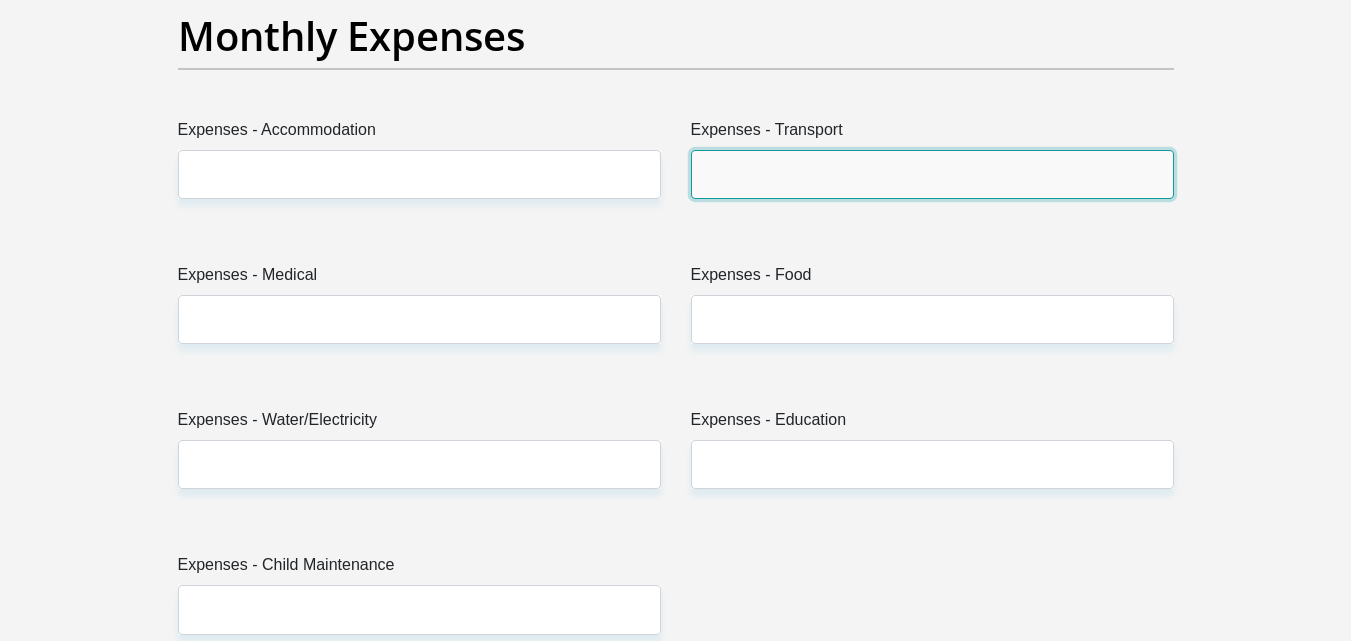 click on "Expenses - Transport" at bounding box center [932, 174] 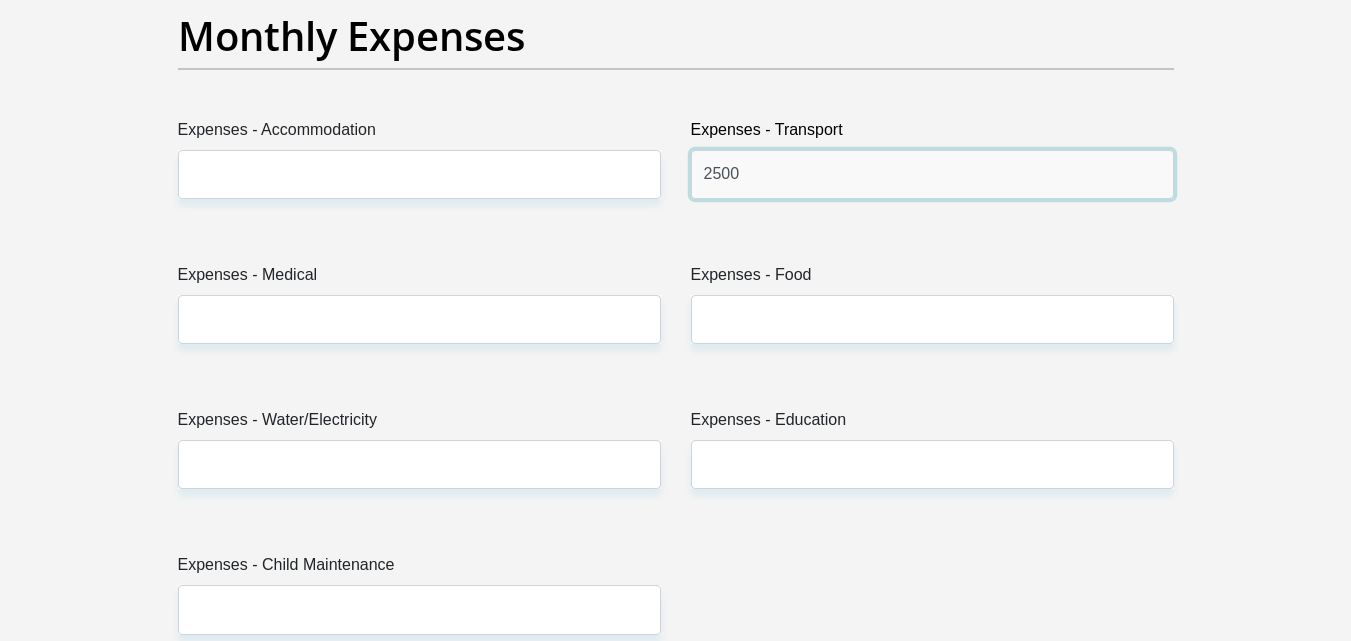 type on "2500" 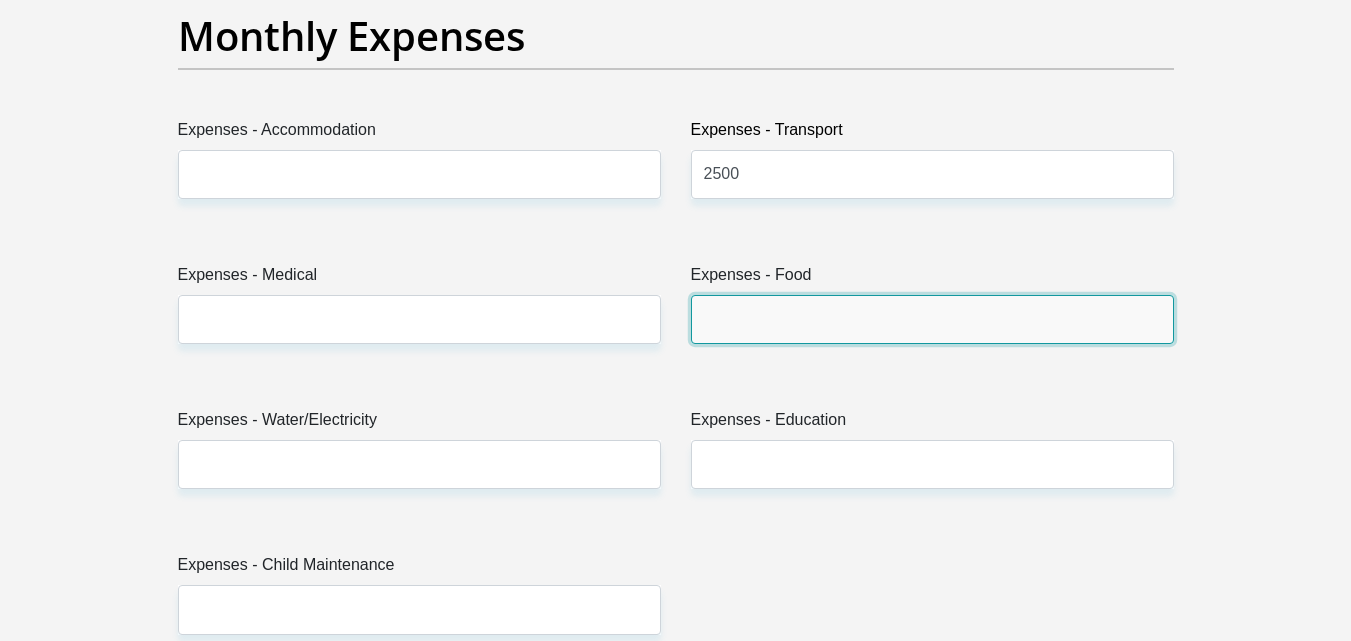 click on "Expenses - Food" at bounding box center (932, 319) 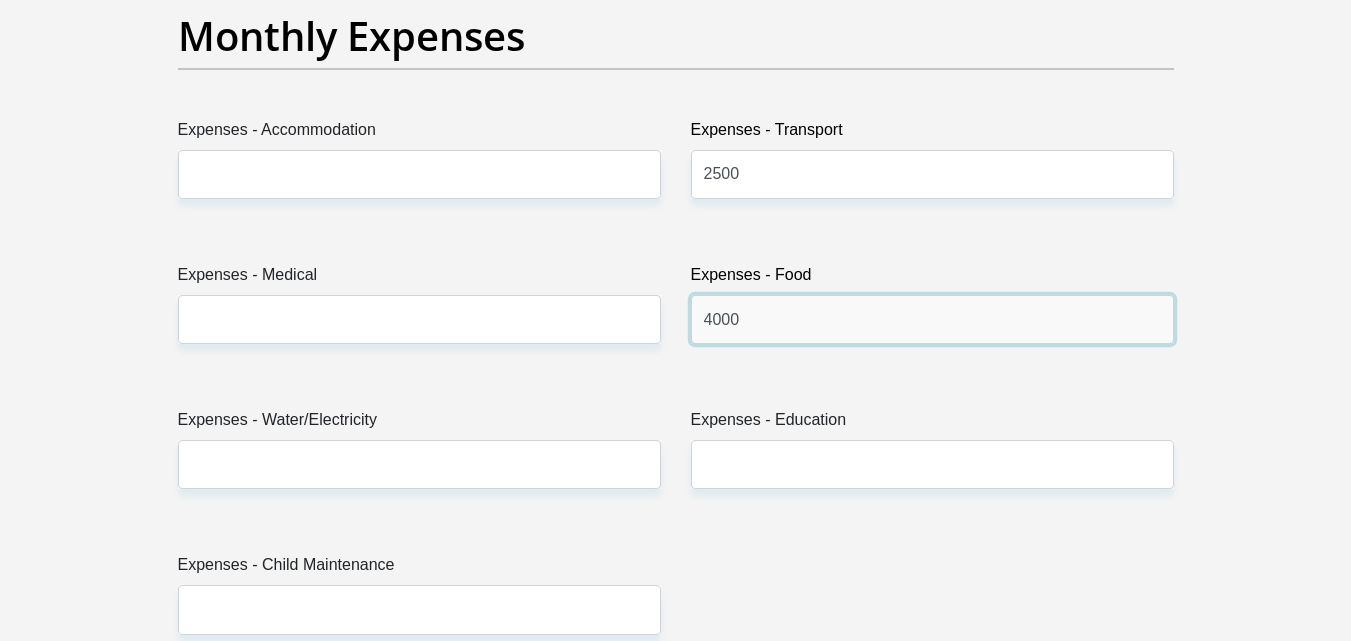 type on "4000" 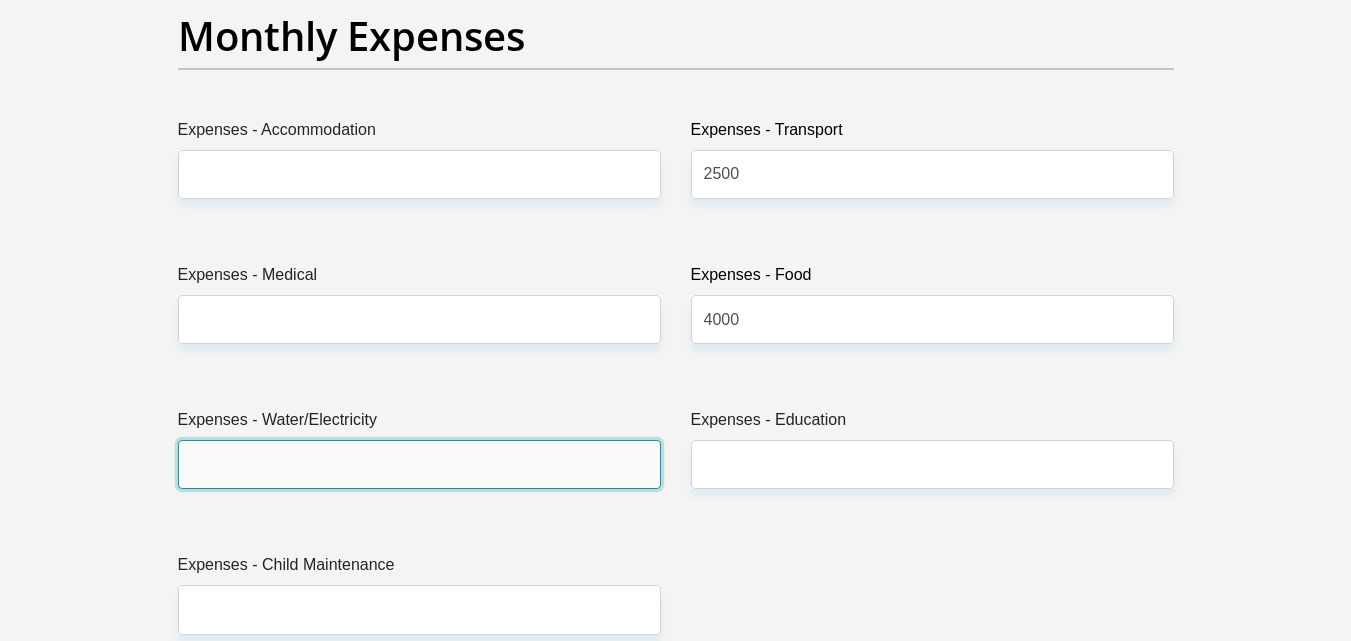 click on "Expenses - Water/Electricity" at bounding box center [419, 464] 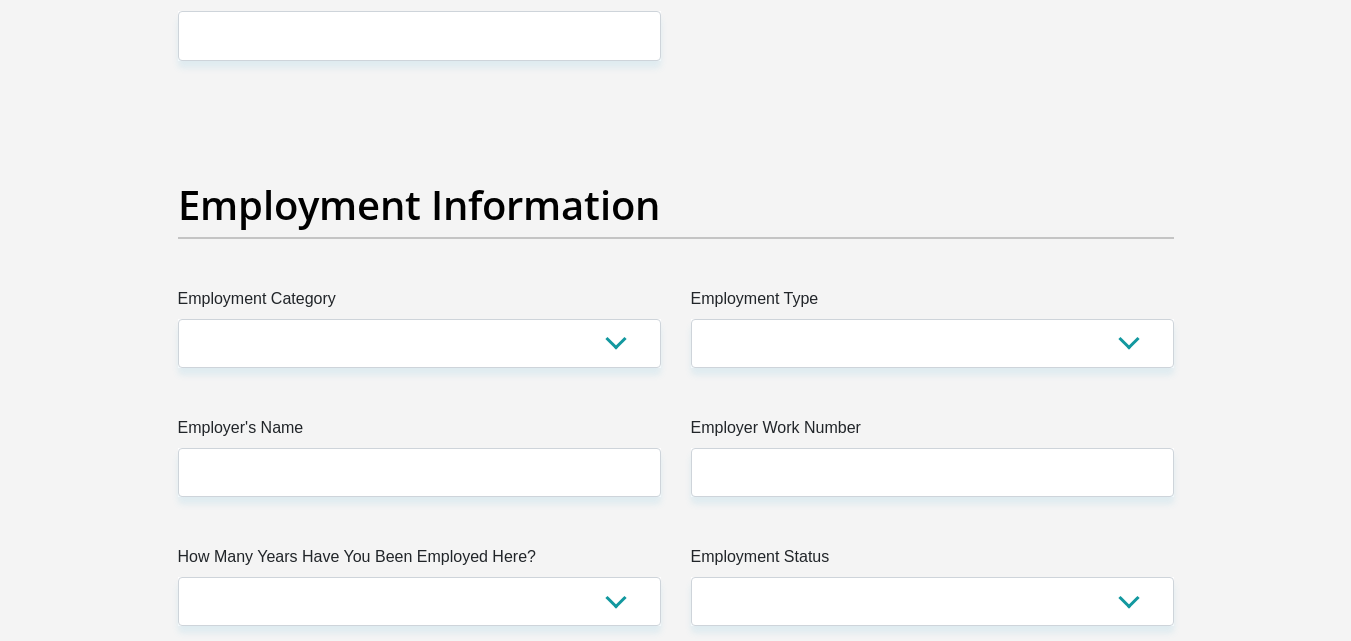 scroll, scrollTop: 3654, scrollLeft: 0, axis: vertical 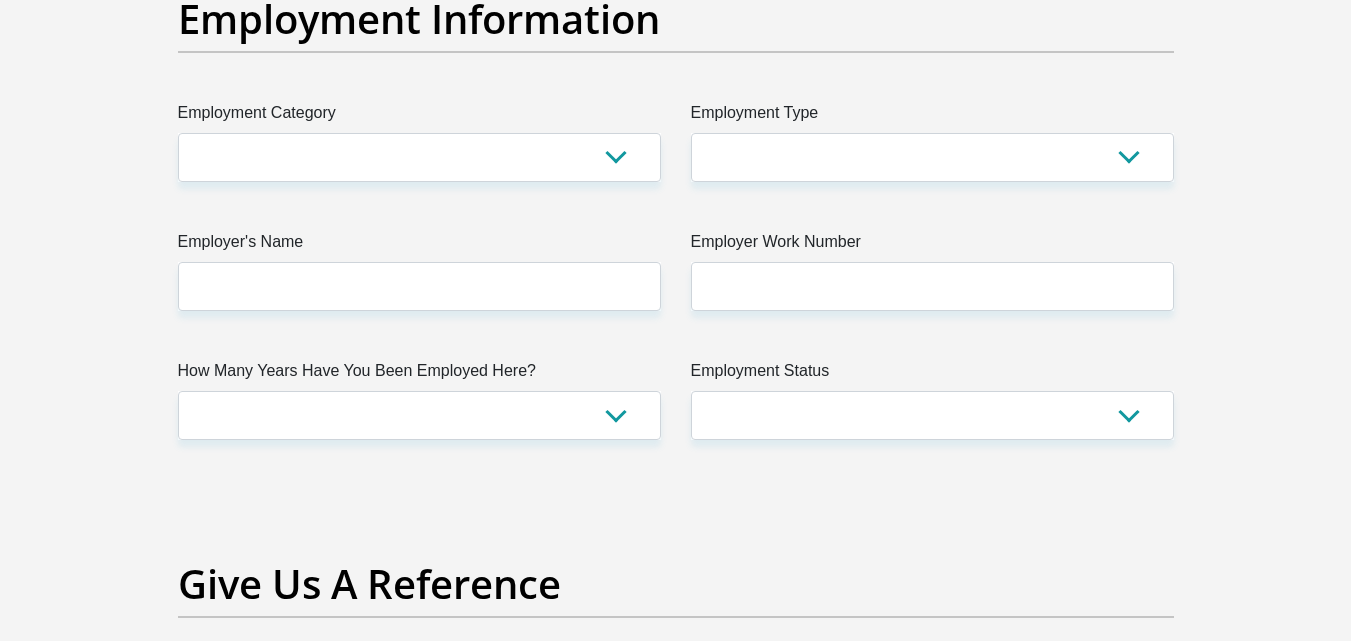 type on "300" 